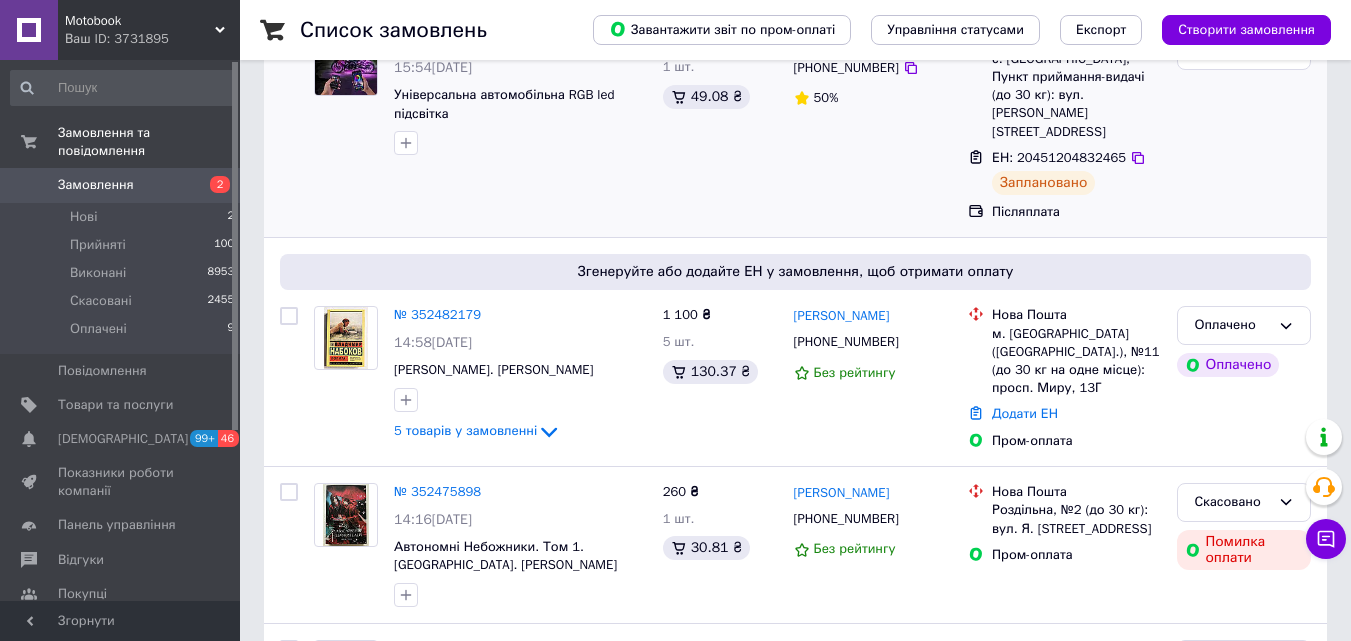 scroll, scrollTop: 300, scrollLeft: 0, axis: vertical 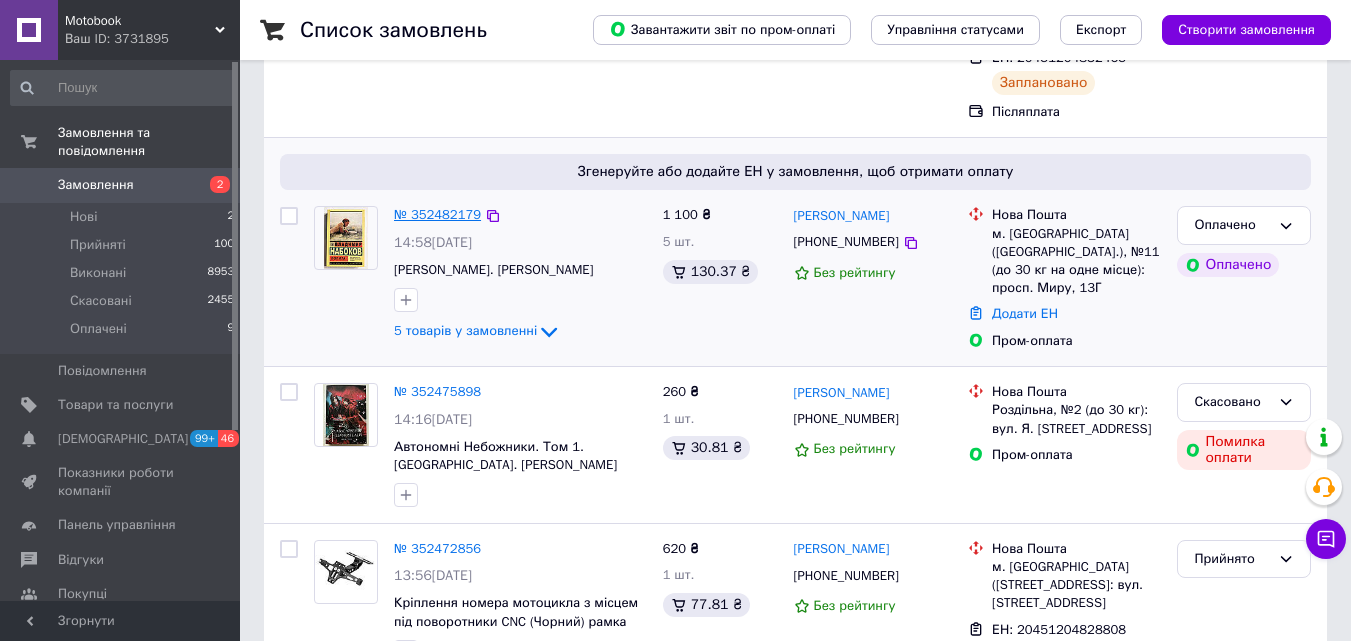 click on "№ 352482179" at bounding box center (437, 214) 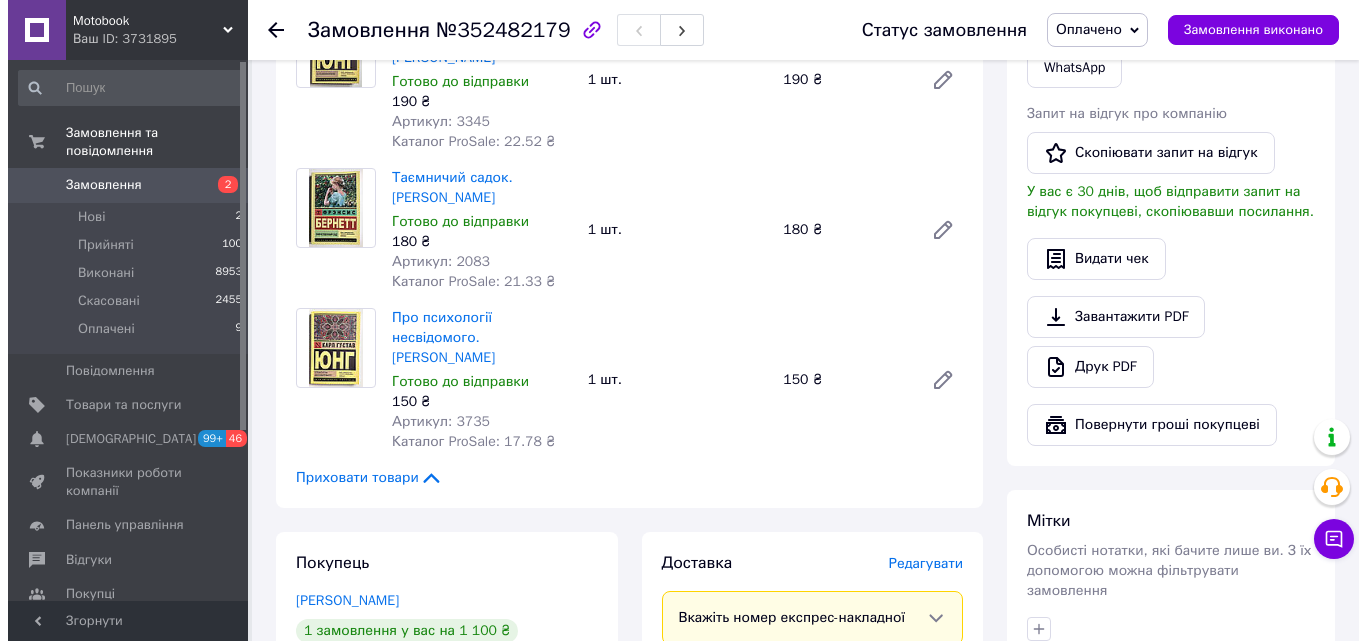 scroll, scrollTop: 1300, scrollLeft: 0, axis: vertical 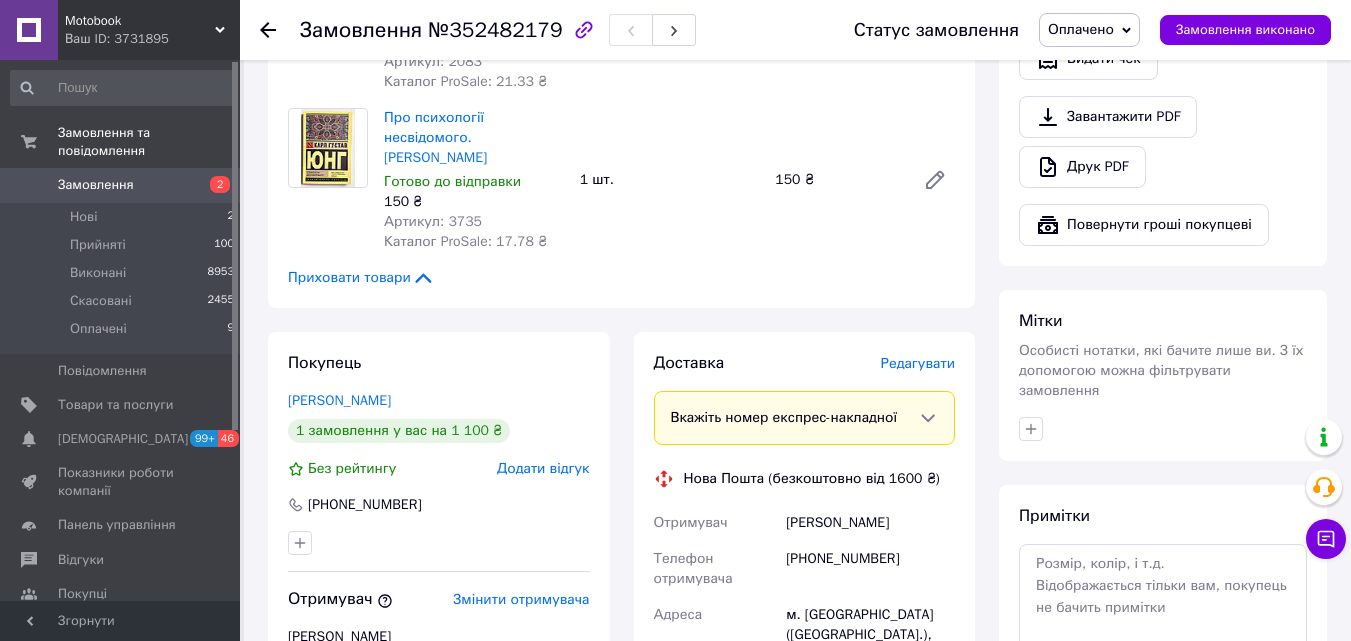 click on "Редагувати" at bounding box center (918, 363) 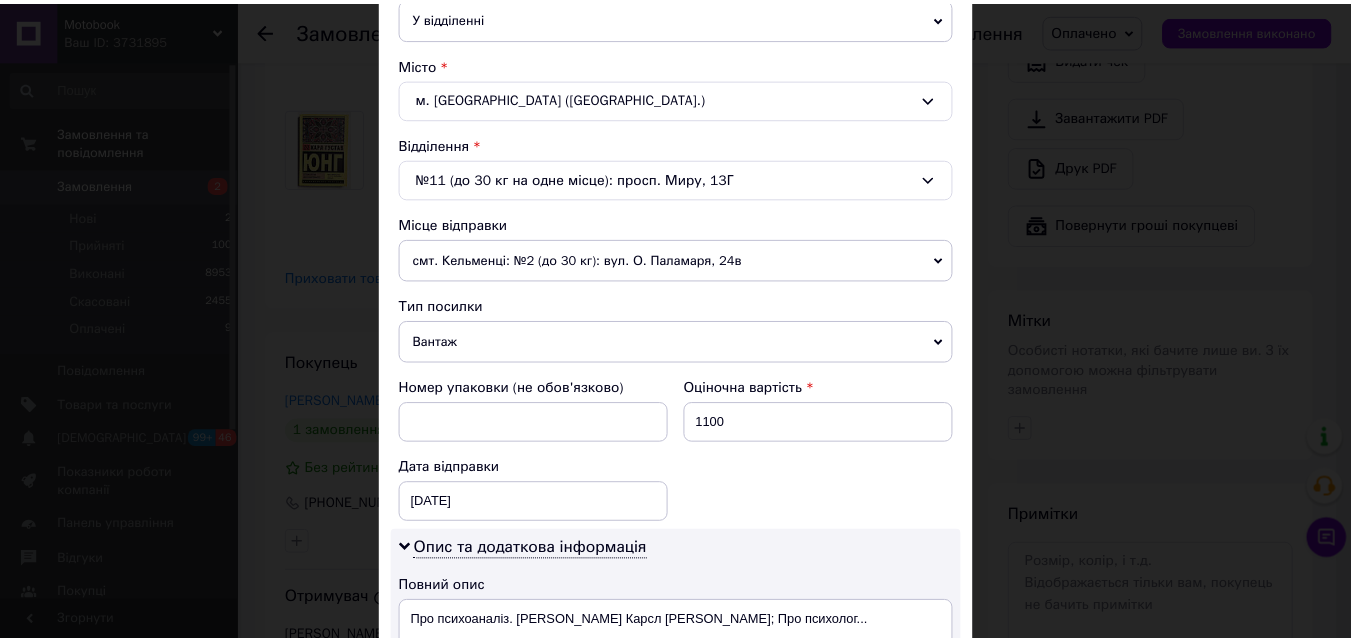 scroll, scrollTop: 911, scrollLeft: 0, axis: vertical 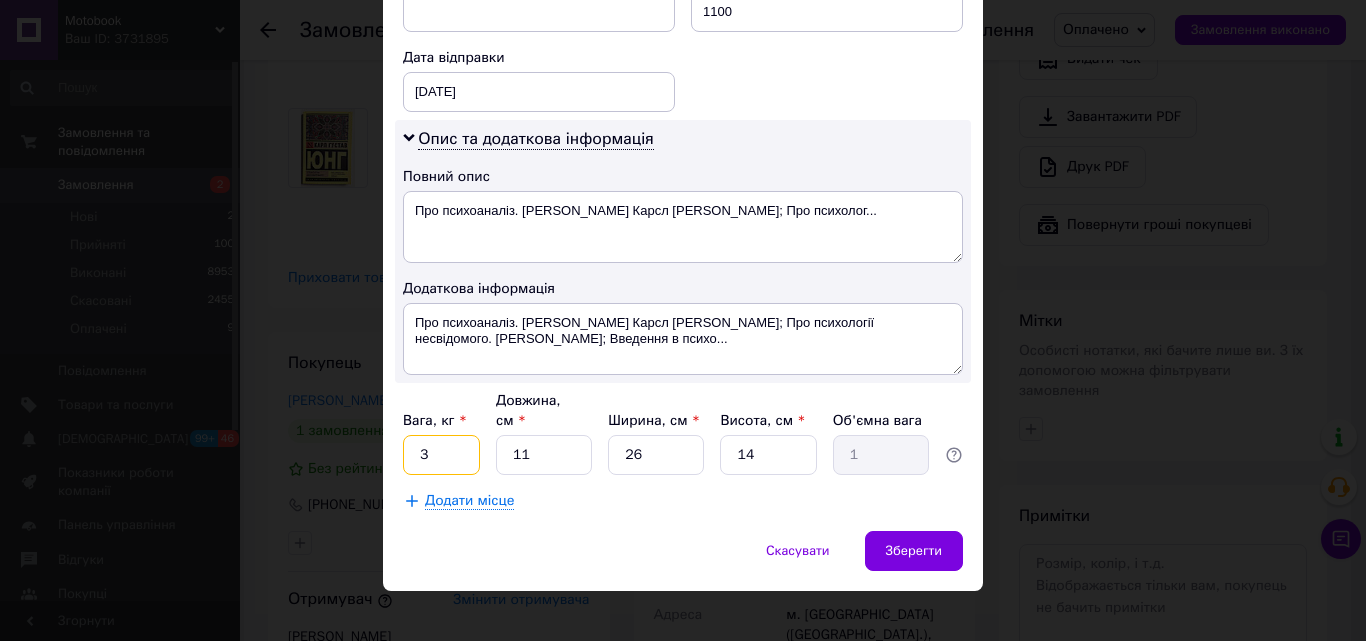 drag, startPoint x: 470, startPoint y: 436, endPoint x: 483, endPoint y: 410, distance: 29.068884 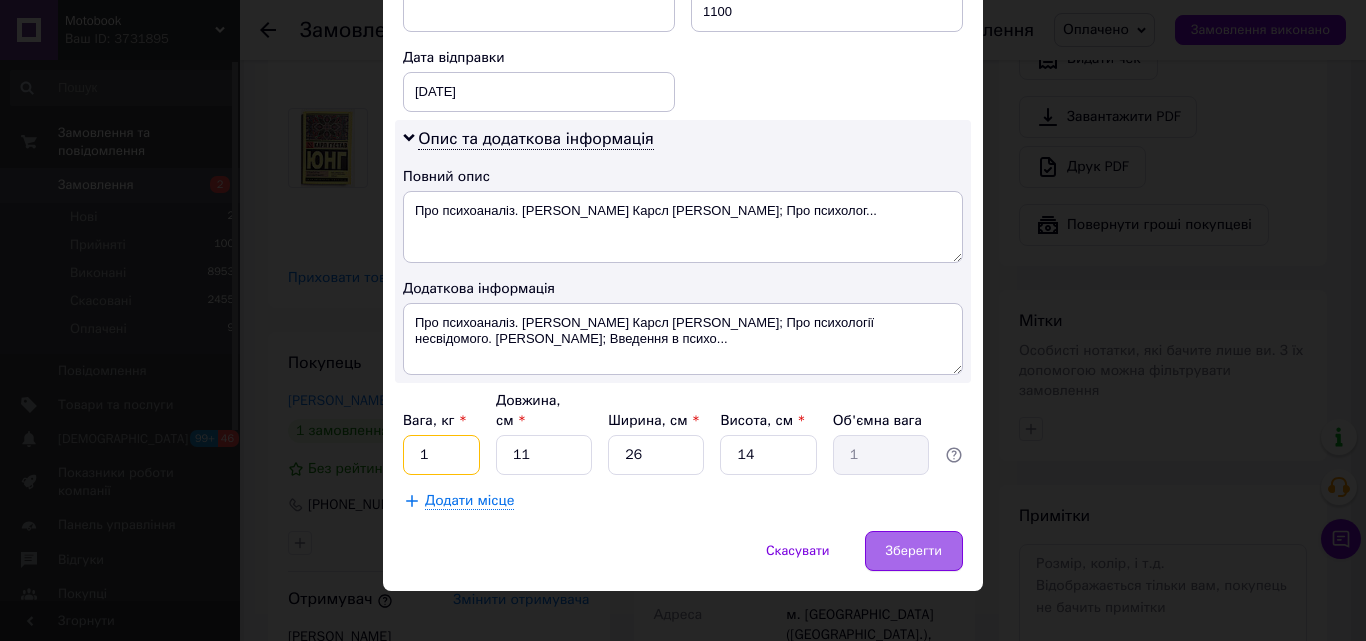 type on "1" 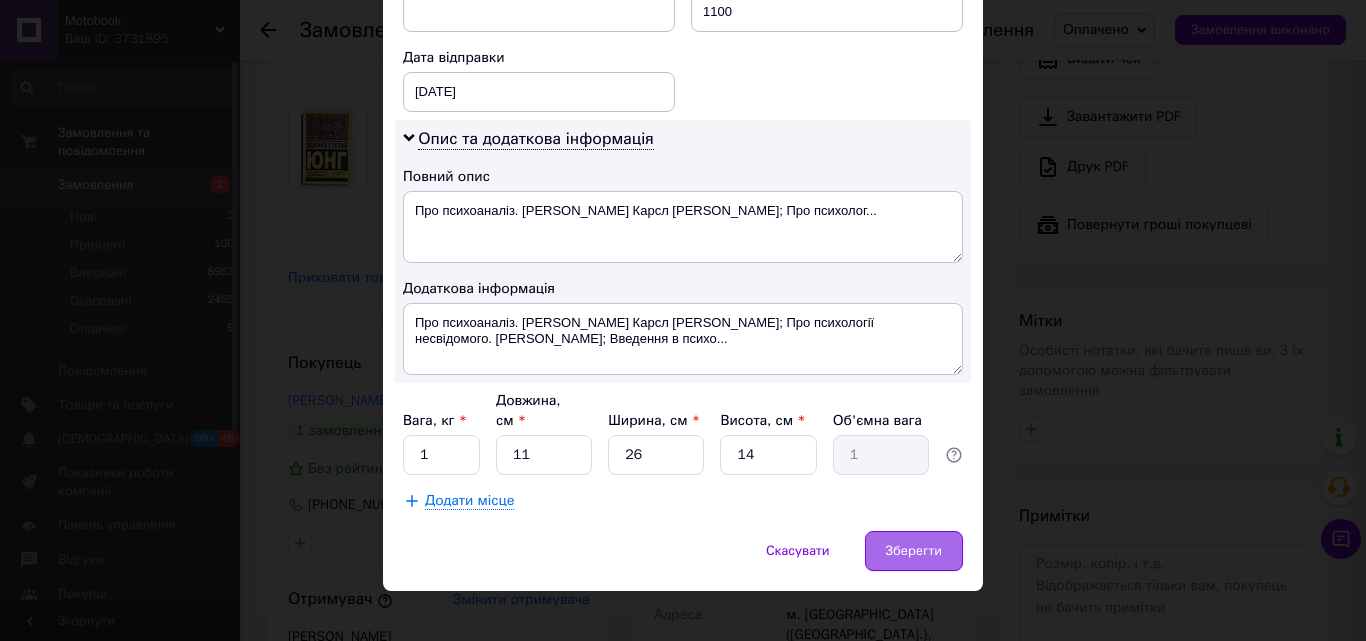 click on "Зберегти" at bounding box center [914, 551] 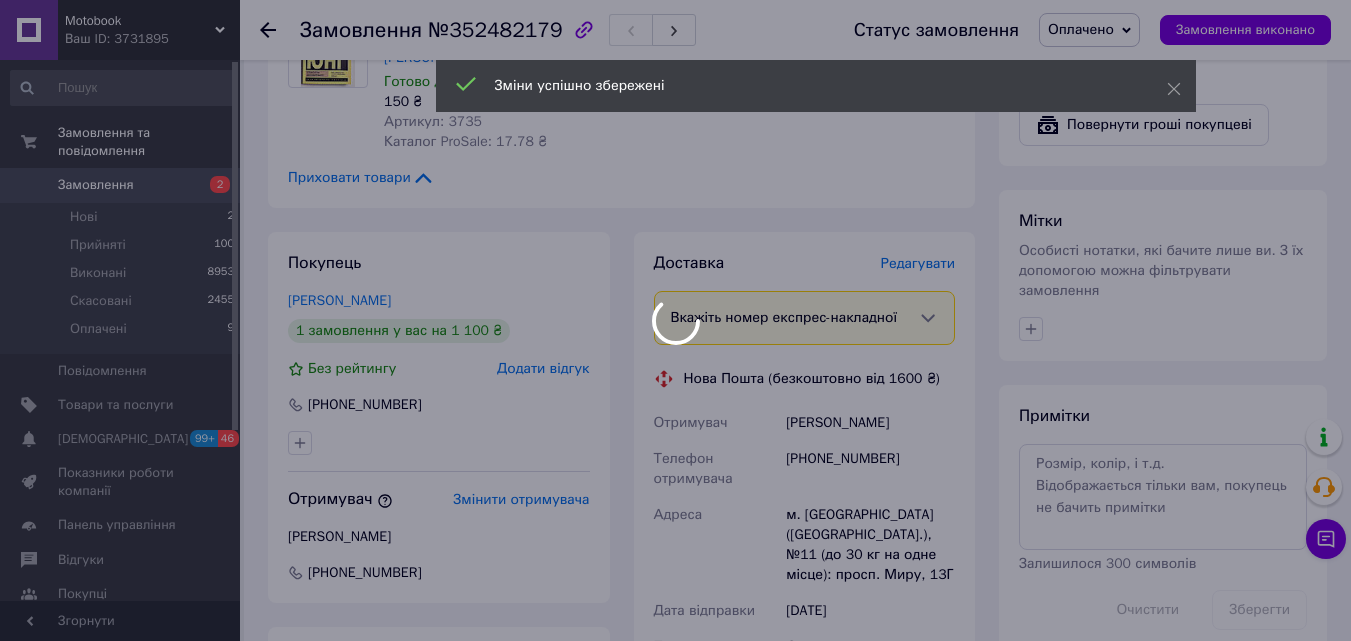 scroll, scrollTop: 1600, scrollLeft: 0, axis: vertical 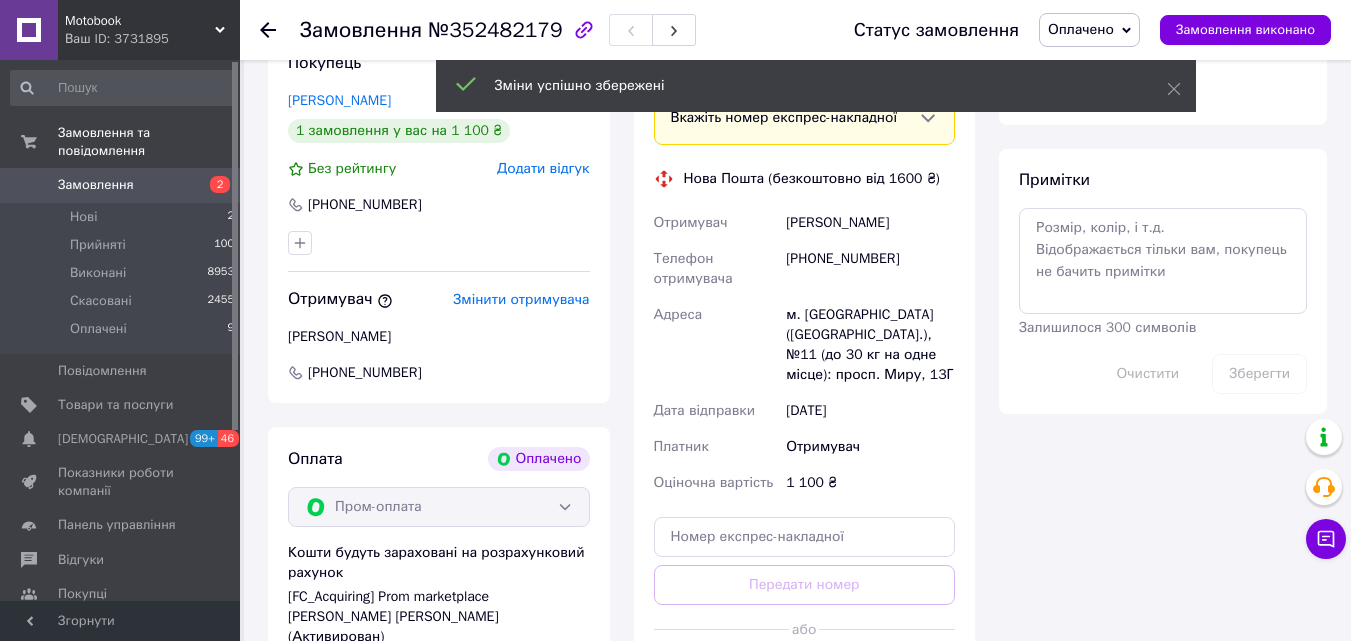 click on "Згенерувати ЕН" at bounding box center (805, 674) 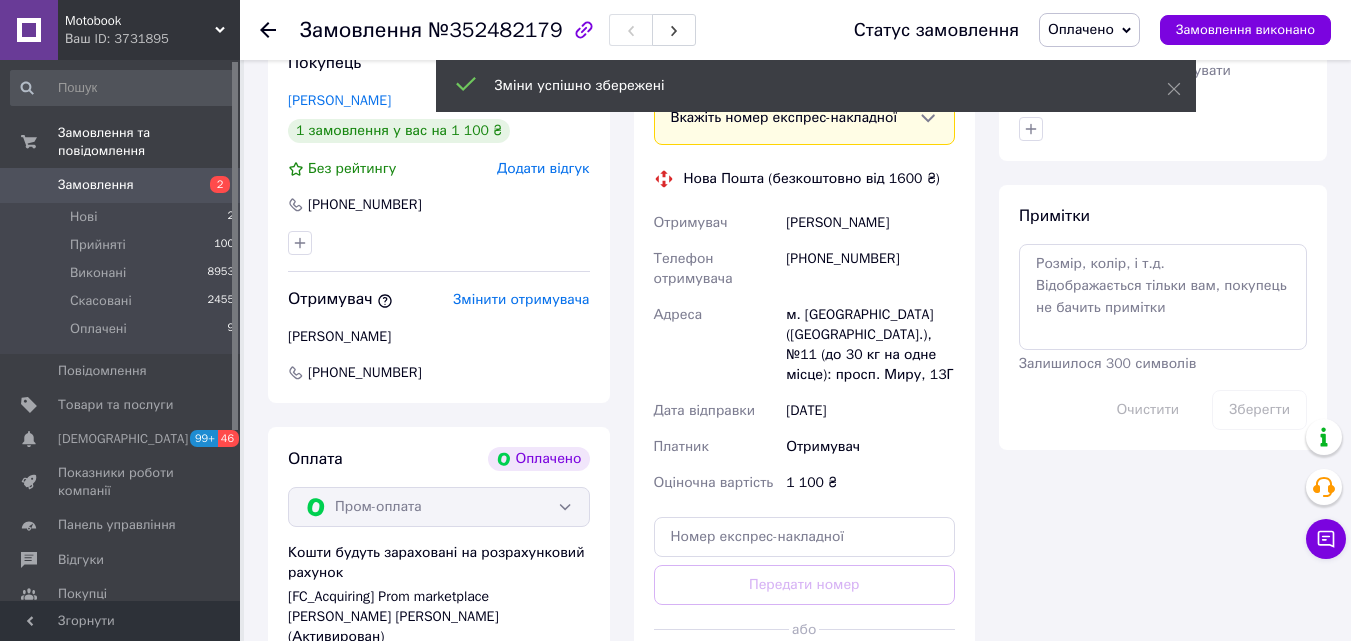 scroll, scrollTop: 1500, scrollLeft: 0, axis: vertical 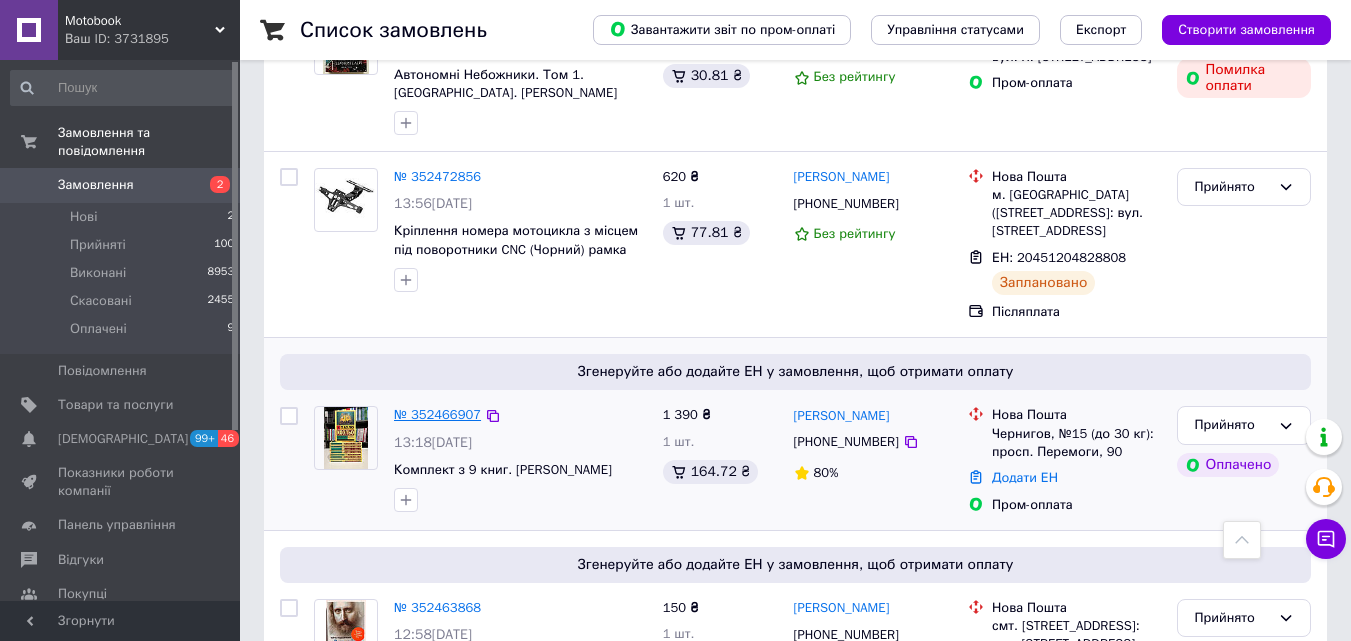 click on "№ 352466907" at bounding box center (437, 414) 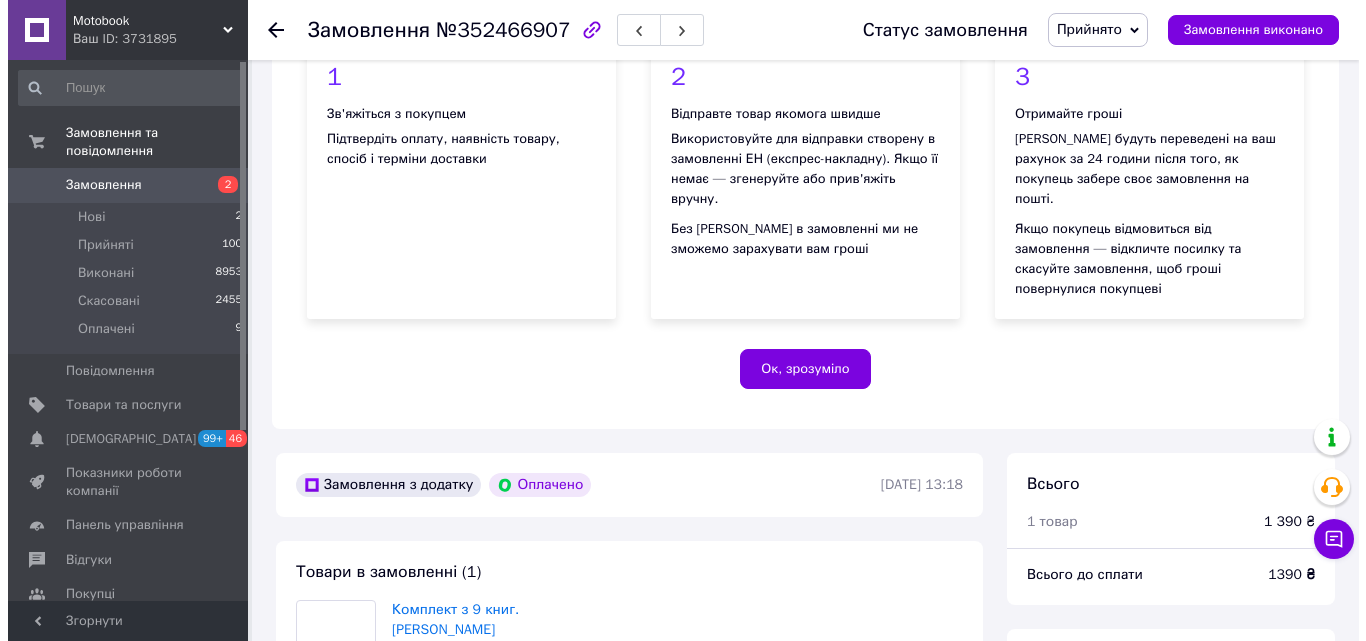 scroll, scrollTop: 700, scrollLeft: 0, axis: vertical 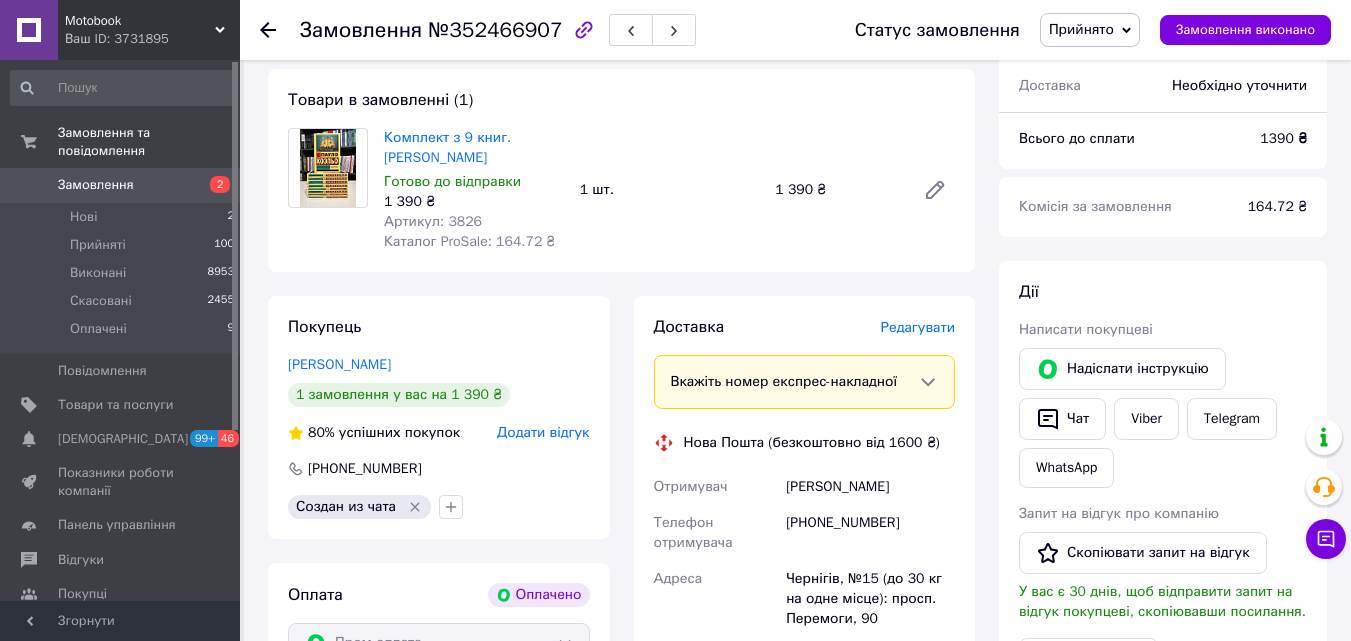 click on "Редагувати" at bounding box center (918, 327) 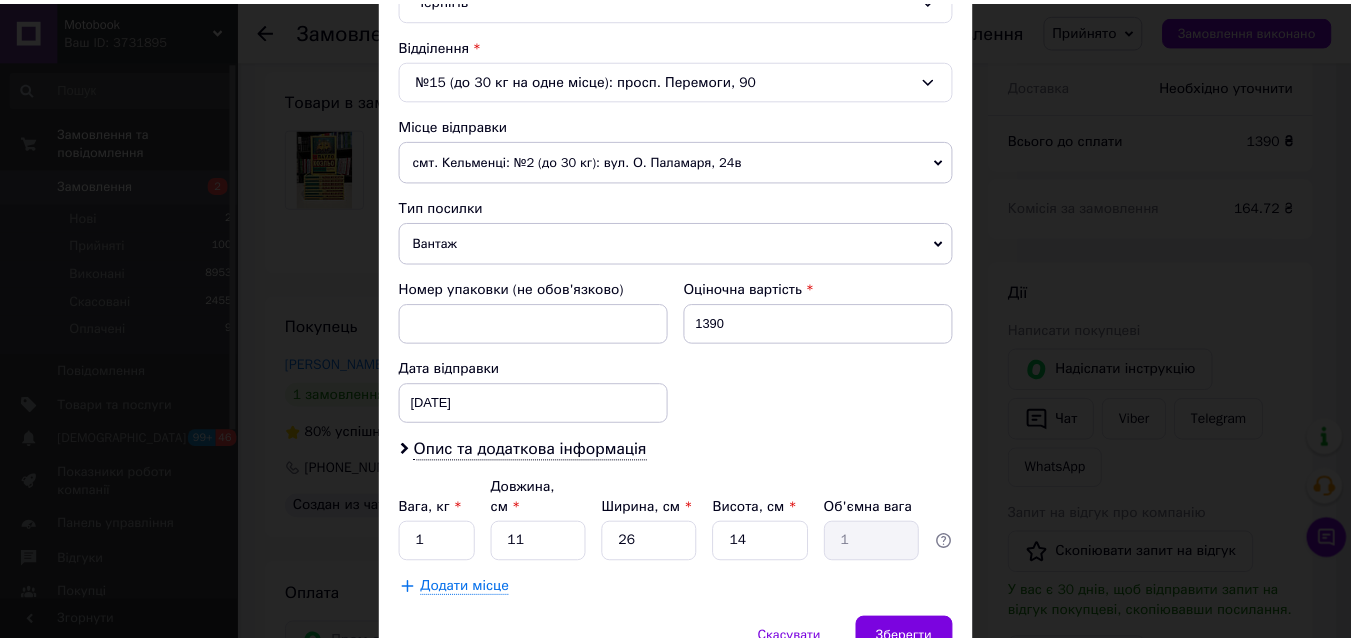 scroll, scrollTop: 687, scrollLeft: 0, axis: vertical 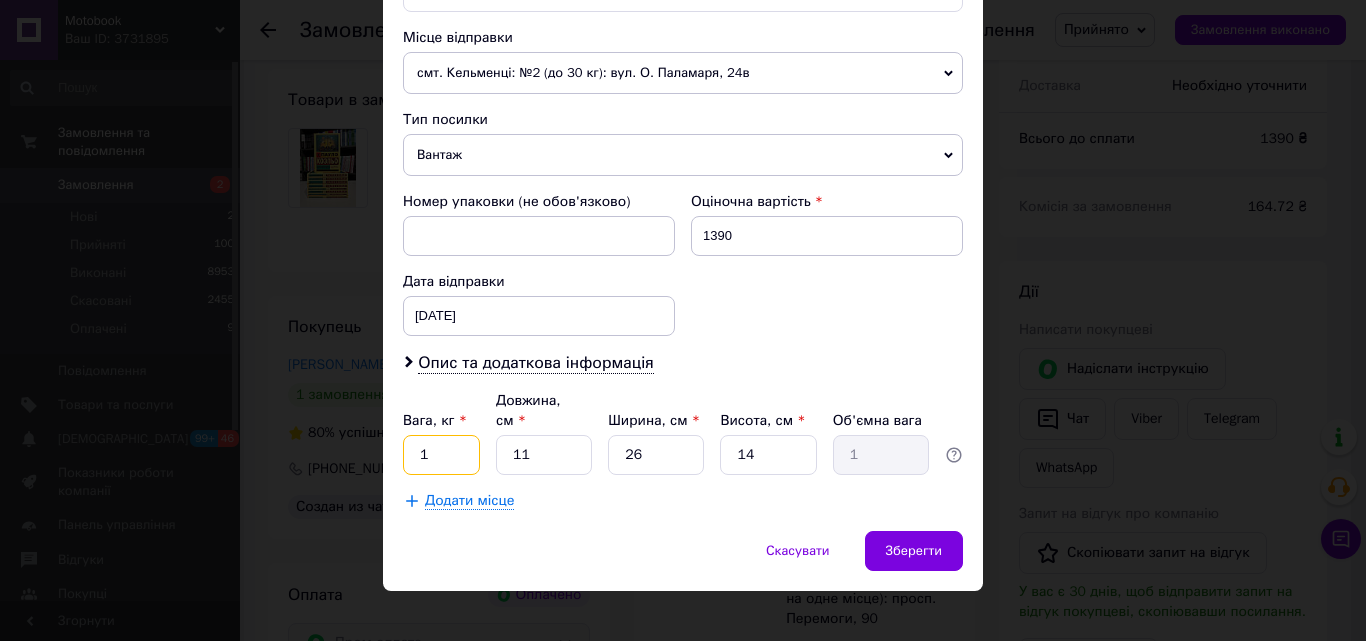 click on "1" at bounding box center (441, 455) 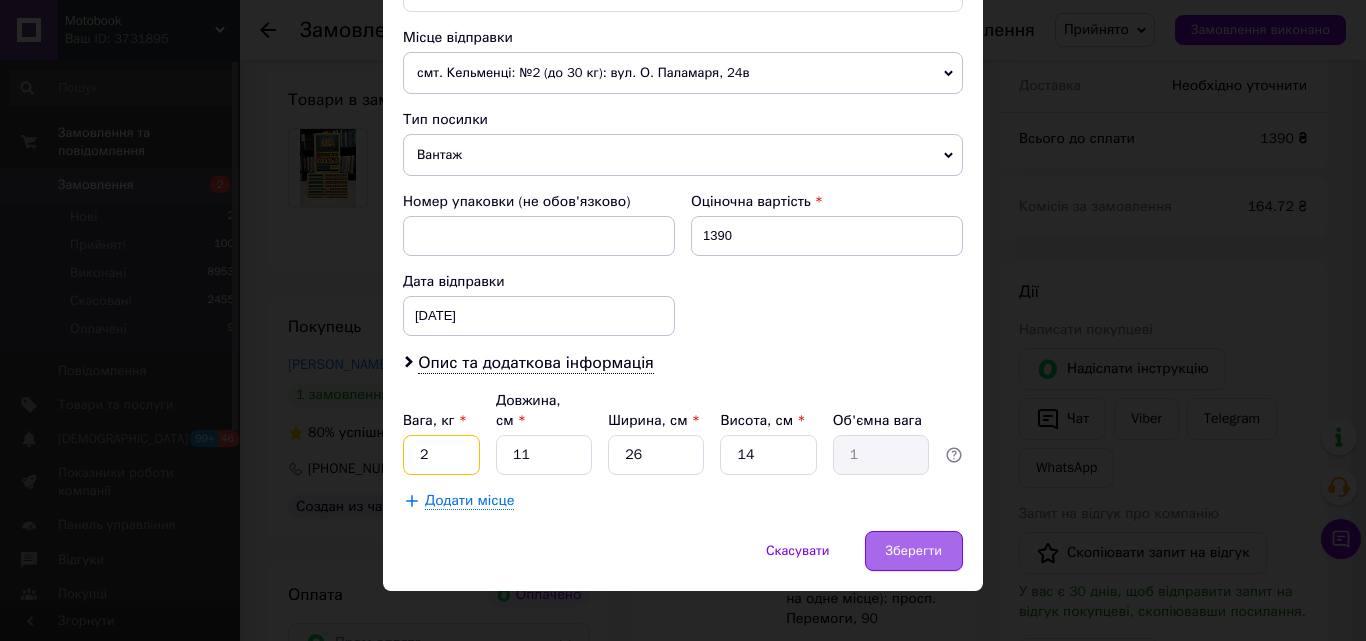 type on "2" 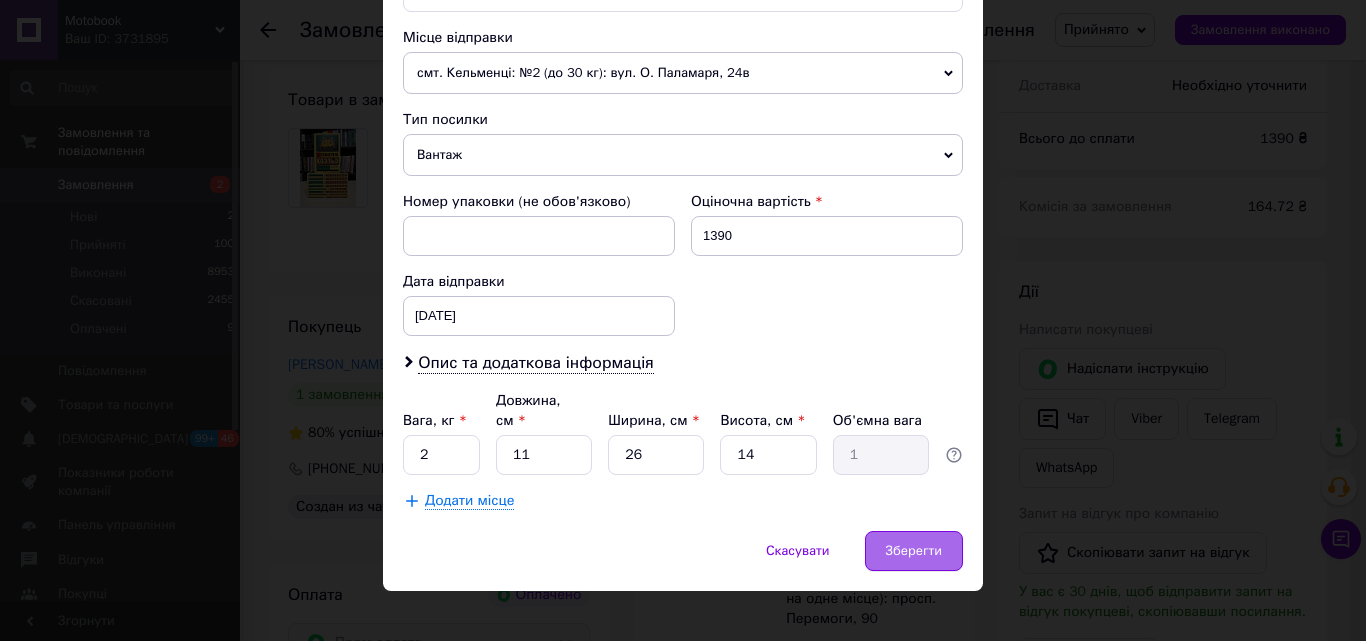click on "Зберегти" at bounding box center [914, 551] 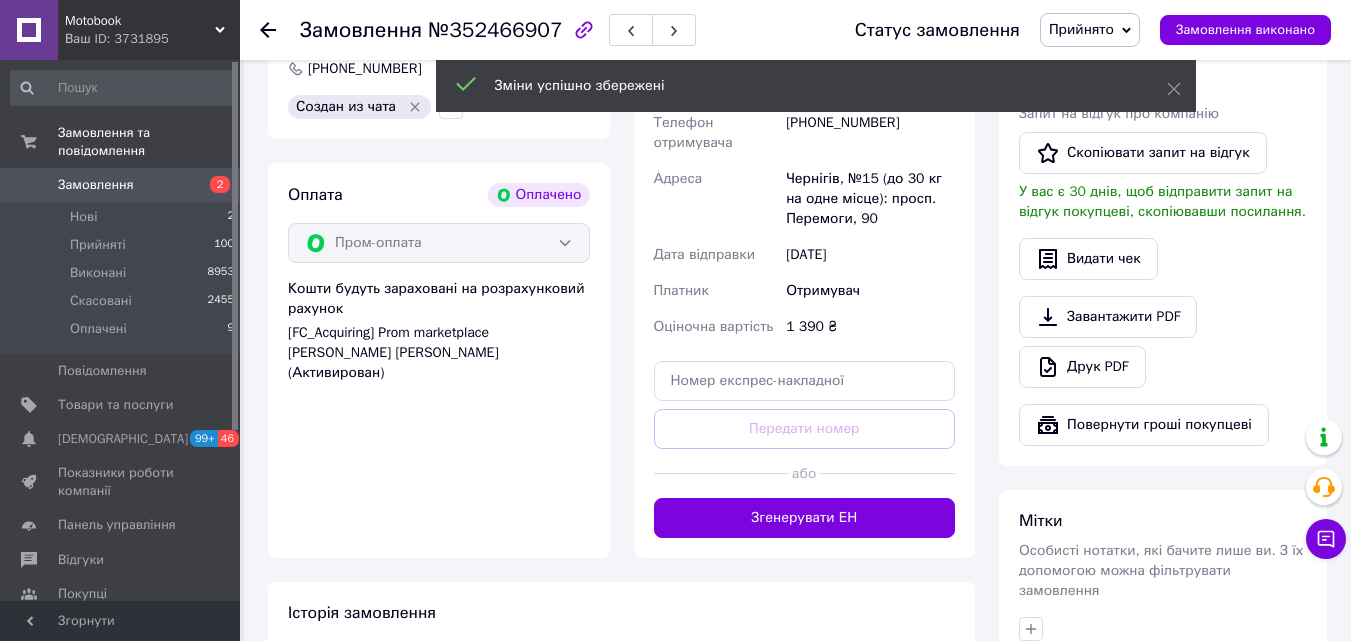 click on "Згенерувати ЕН" at bounding box center (805, 518) 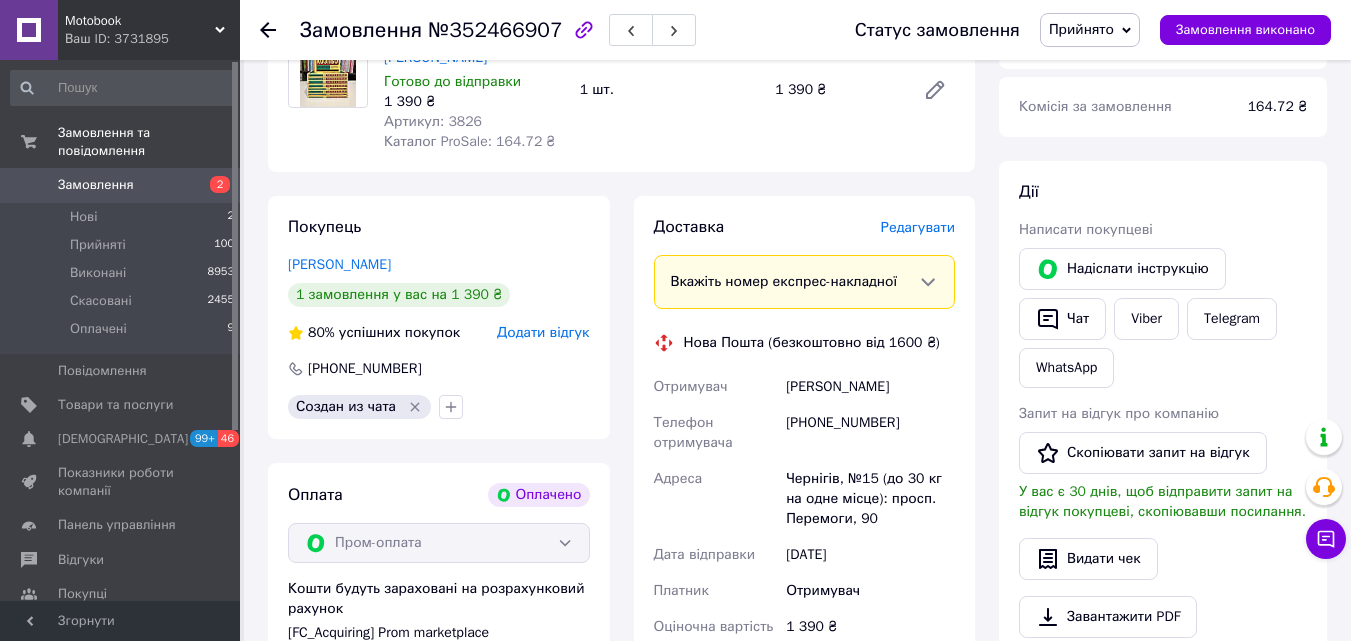 scroll, scrollTop: 900, scrollLeft: 0, axis: vertical 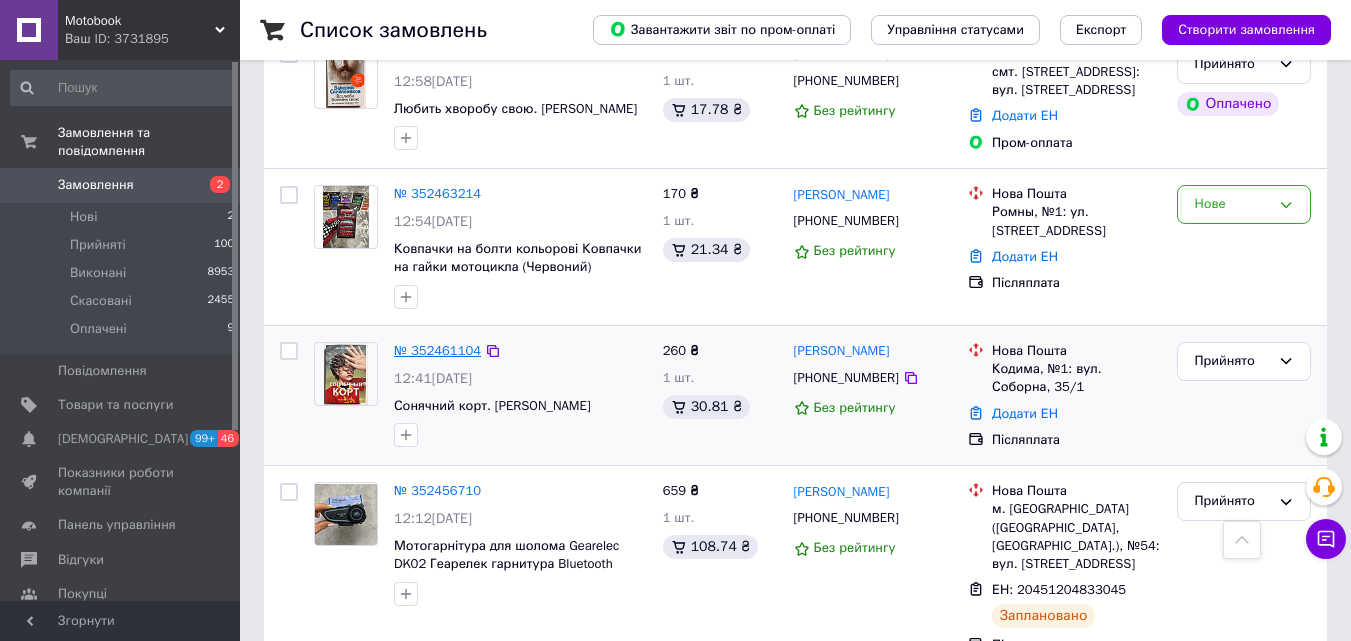 click on "№ 352461104" at bounding box center (437, 350) 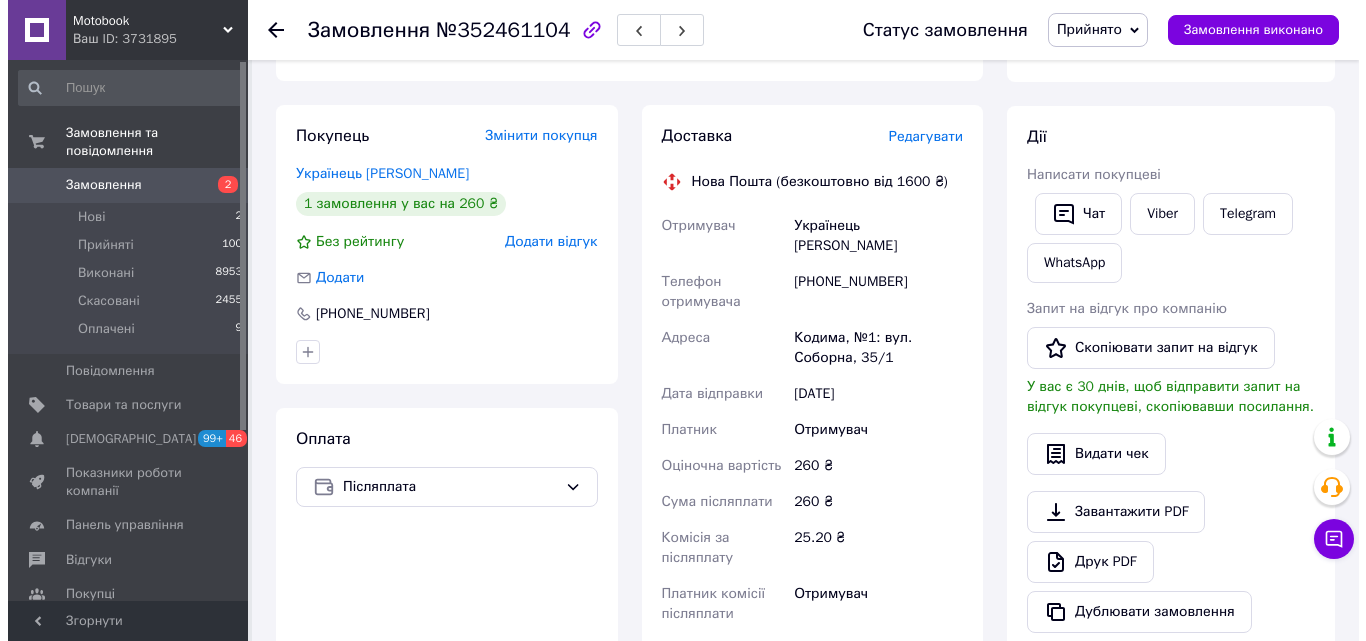 scroll, scrollTop: 194, scrollLeft: 0, axis: vertical 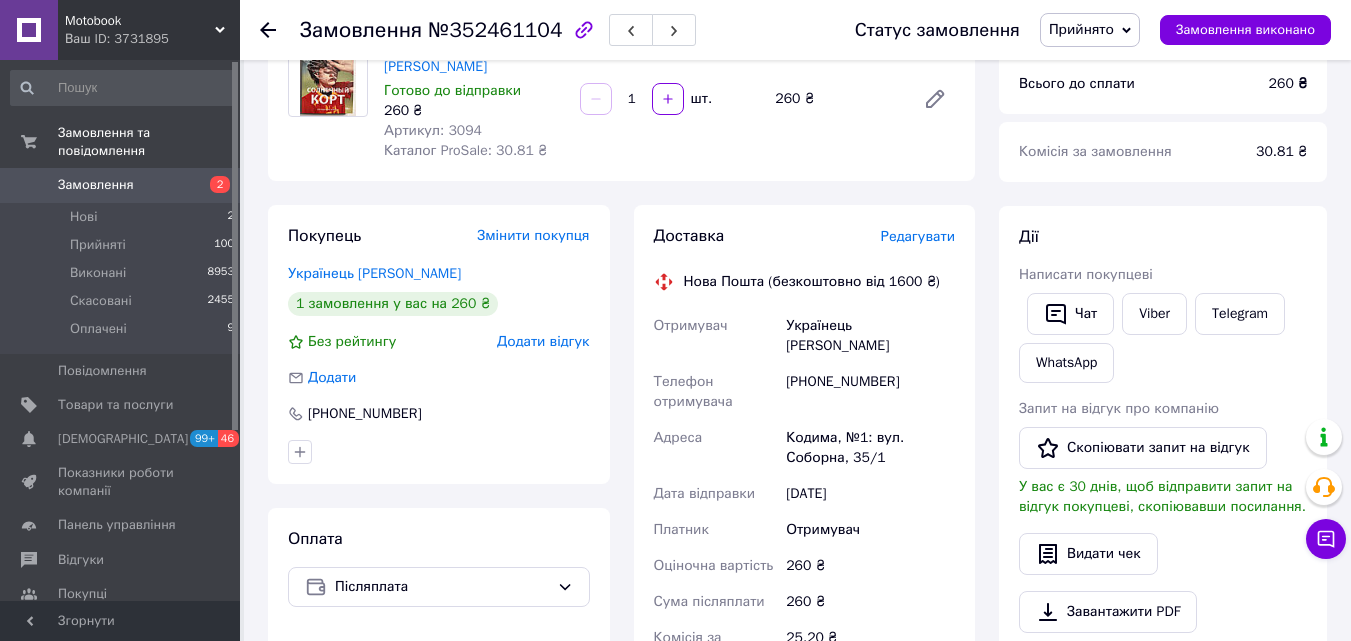 click on "Редагувати" at bounding box center (918, 236) 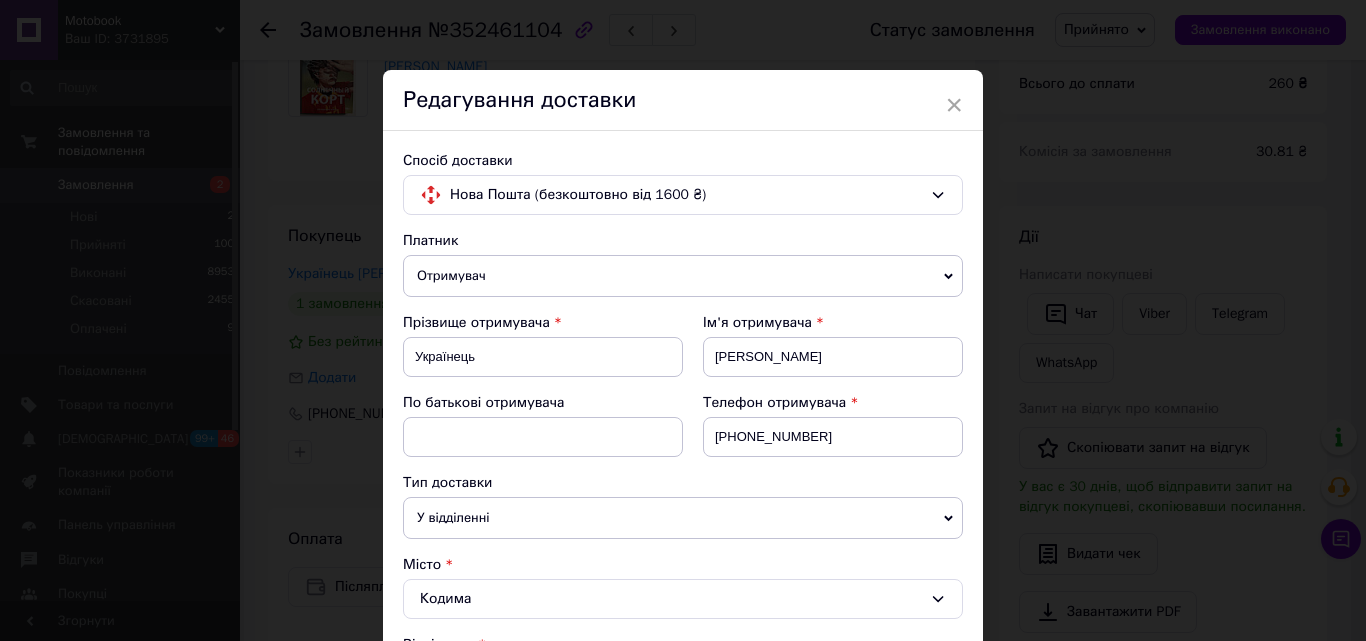scroll, scrollTop: 500, scrollLeft: 0, axis: vertical 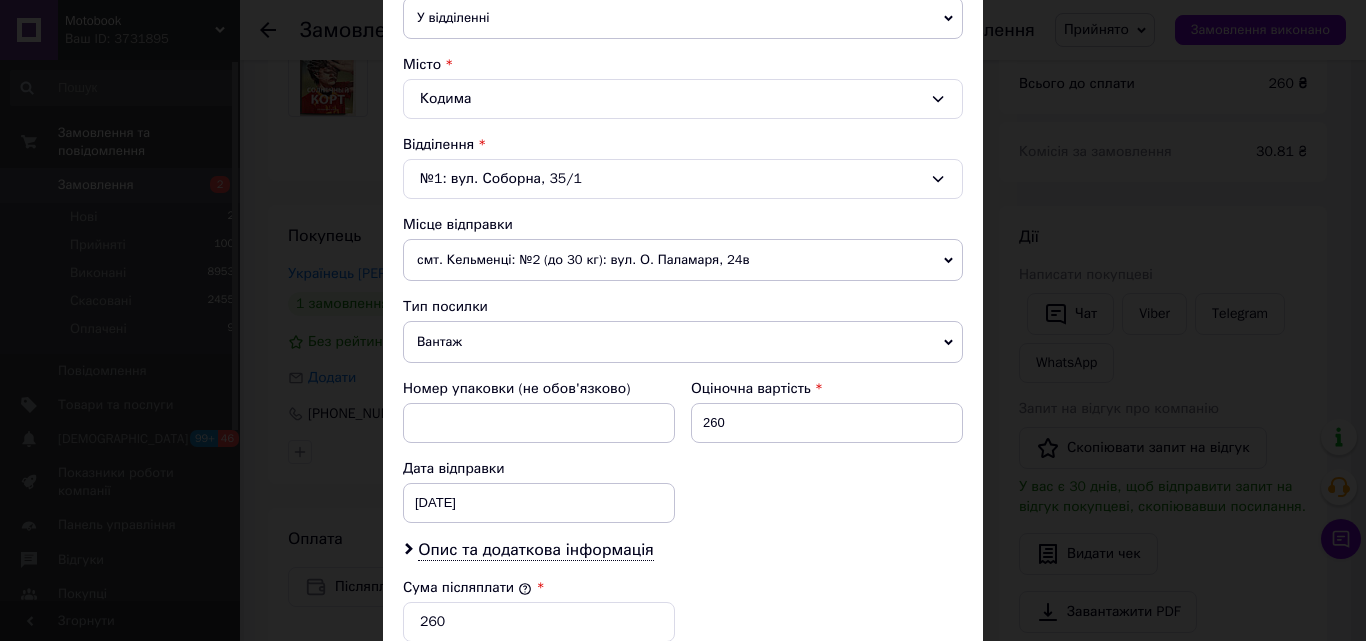 click on "Вантаж" at bounding box center [683, 342] 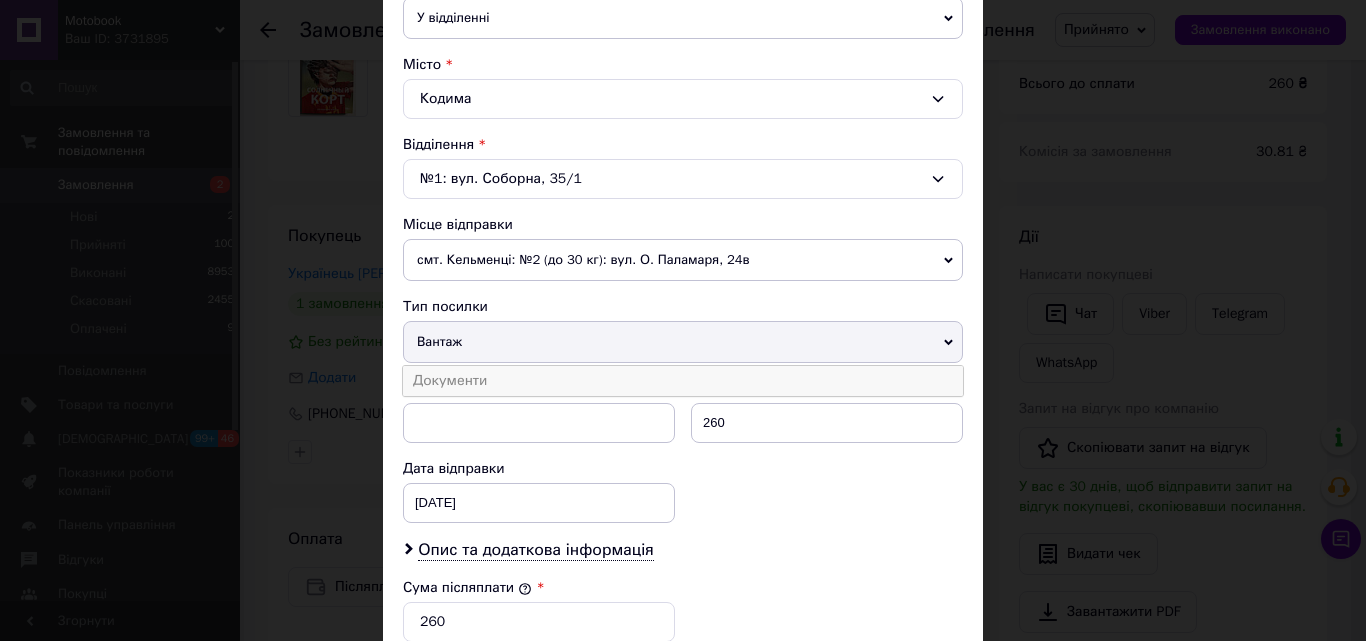 click on "Документи" at bounding box center [683, 381] 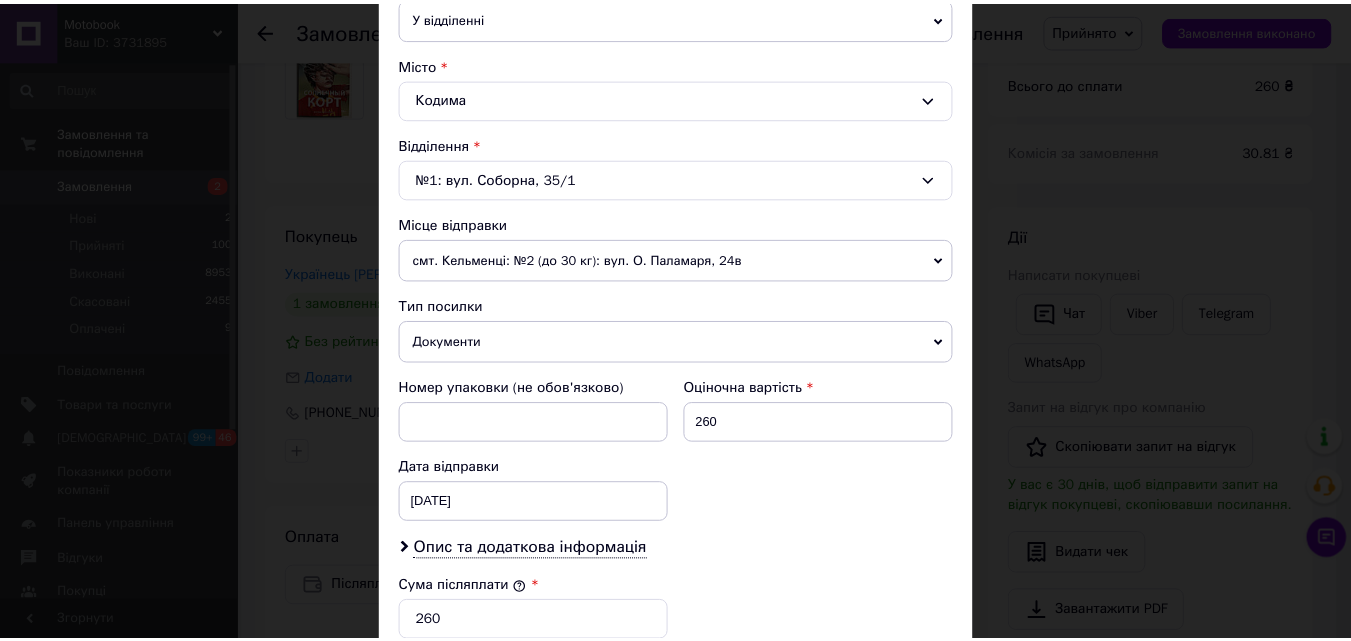 scroll, scrollTop: 905, scrollLeft: 0, axis: vertical 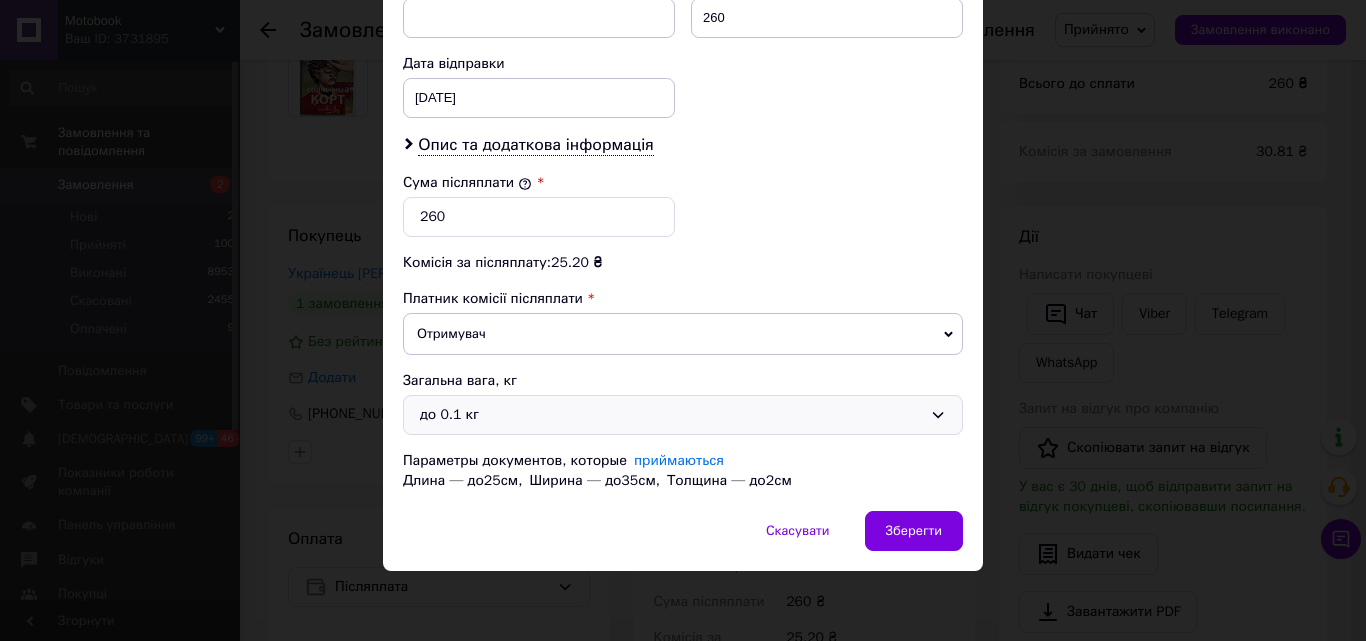 click on "до 0.1 кг" at bounding box center (671, 415) 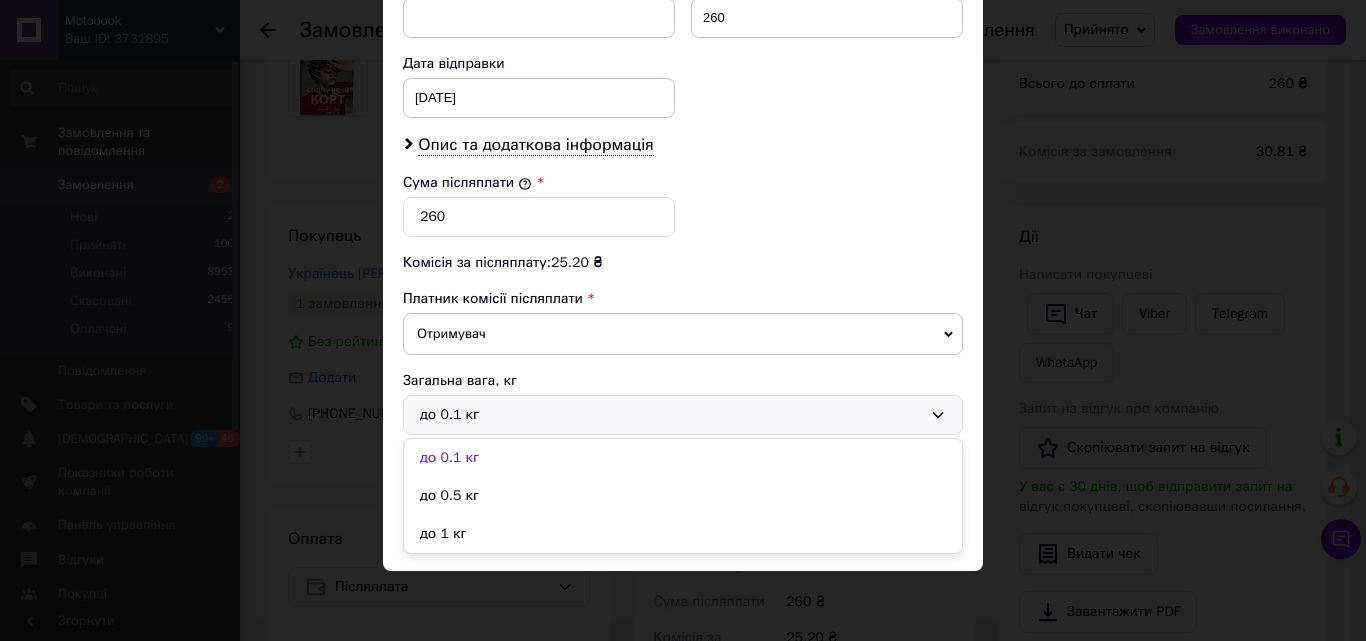 click on "до 1 кг" at bounding box center [683, 534] 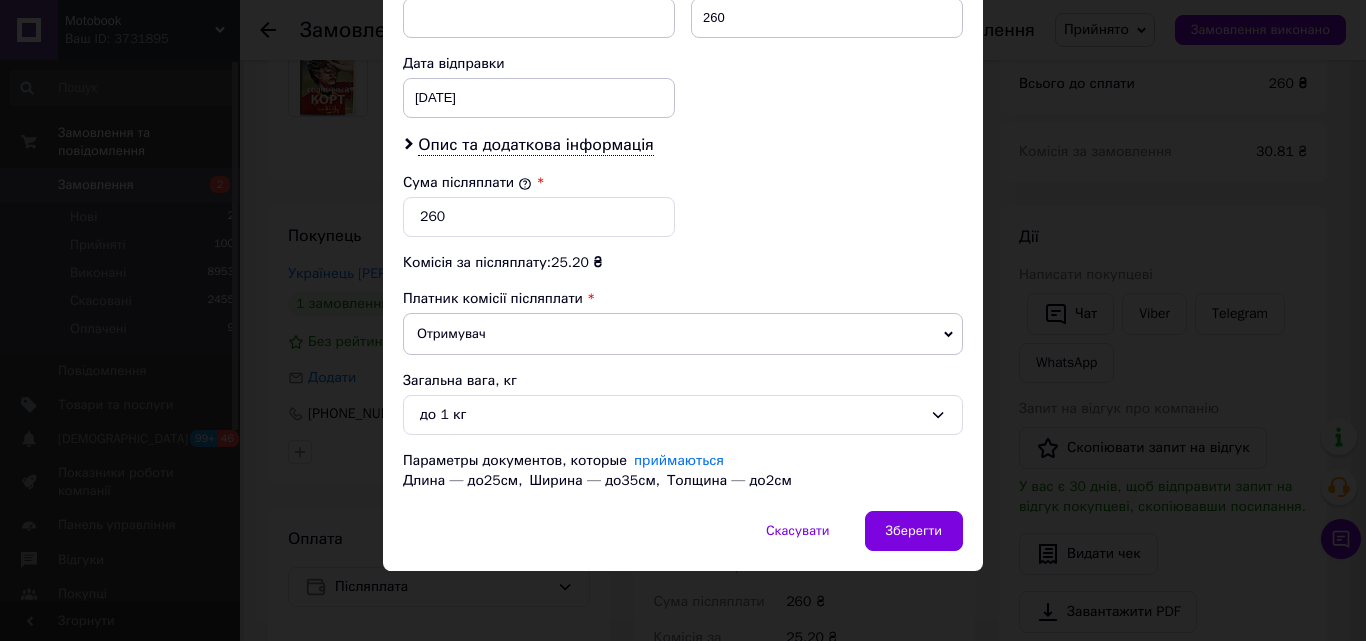 click on "Скасувати   Зберегти" at bounding box center (683, 541) 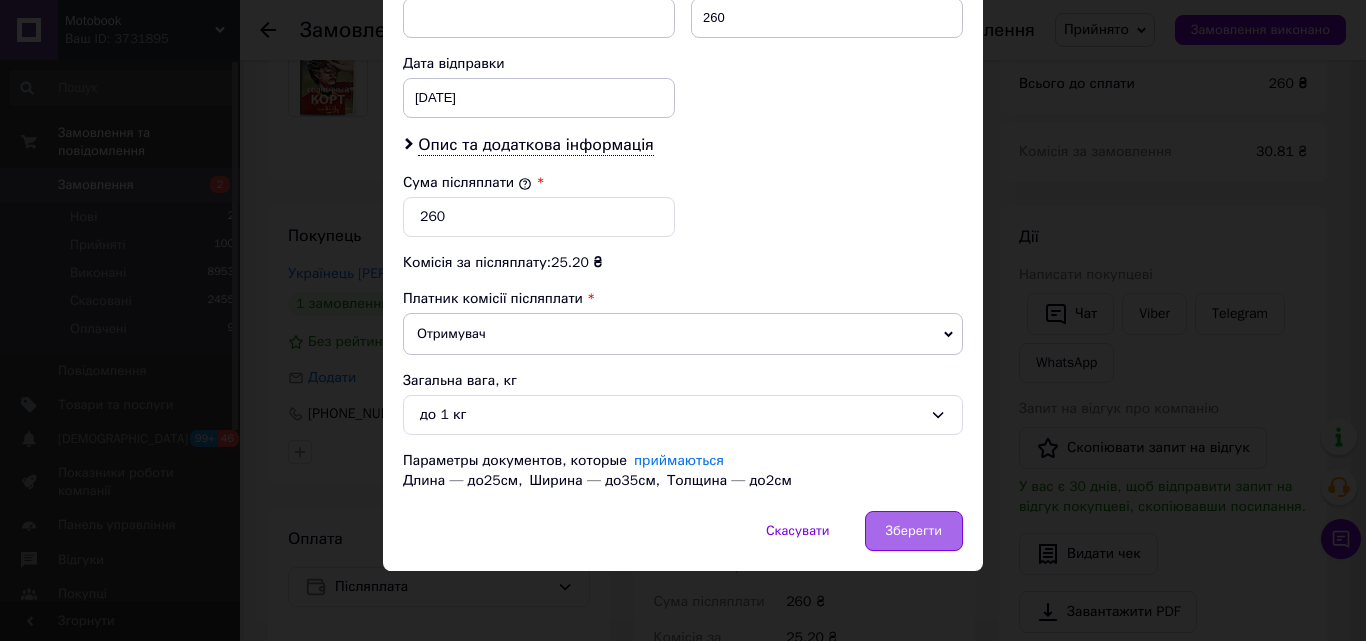 click on "Зберегти" at bounding box center (914, 531) 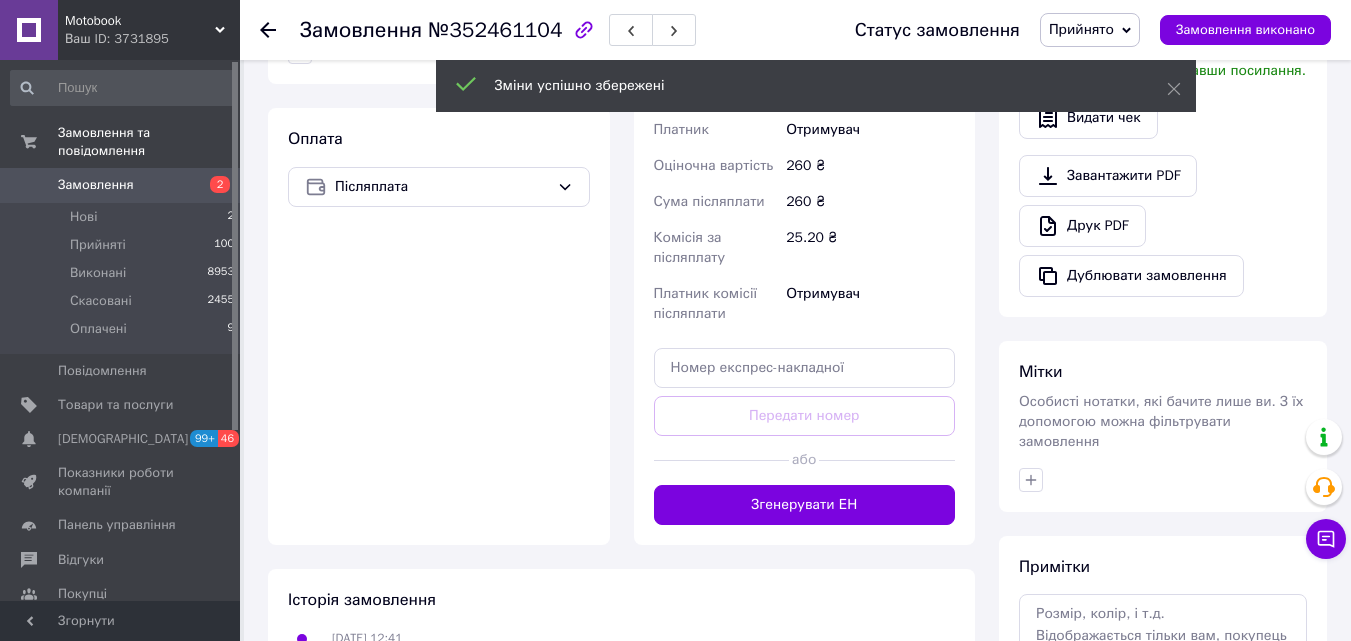 scroll, scrollTop: 694, scrollLeft: 0, axis: vertical 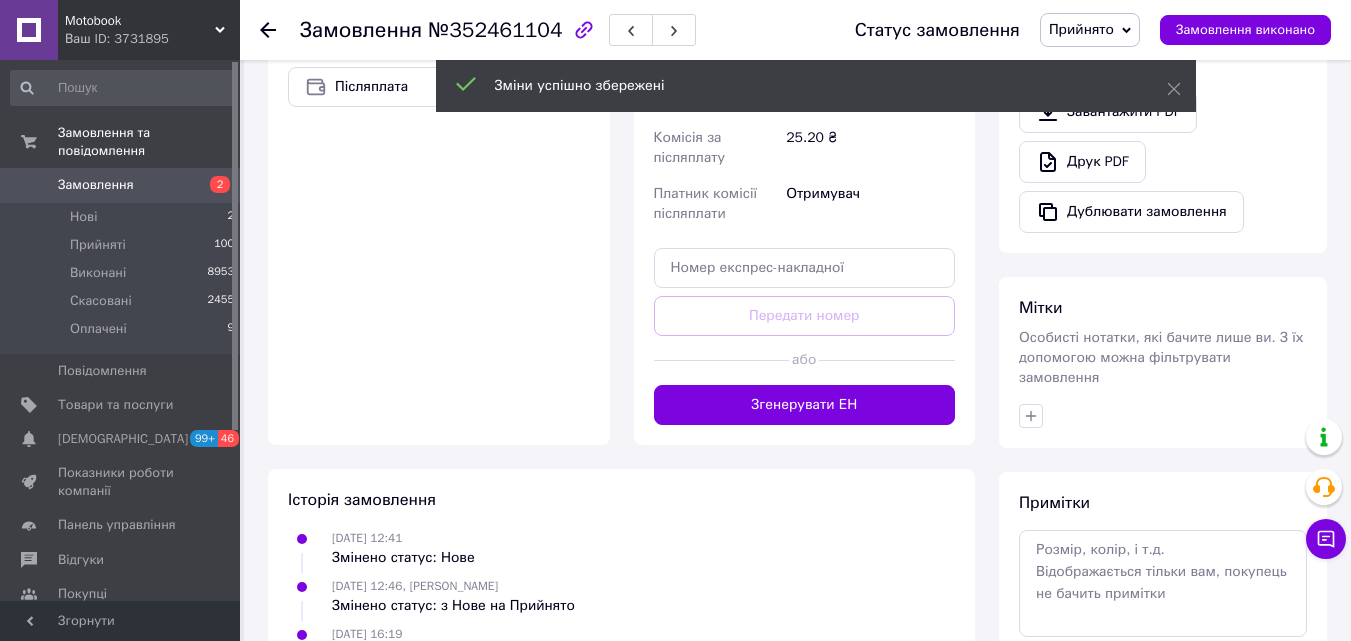 click on "Доставка Редагувати Нова Пошта (безкоштовно від 1600 ₴) Отримувач Українець [PERSON_NAME] Телефон отримувача [PHONE_NUMBER] [PERSON_NAME], №1: вул. Соборна, 35/1 Дата відправки [DATE] Платник Отримувач Оціночна вартість 260 ₴ Сума післяплати 260 ₴ Комісія за післяплату 25.20 ₴ Платник комісії післяплати Отримувач Передати номер або Згенерувати ЕН Платник Отримувач Відправник Прізвище отримувача Українець Ім'я отримувача [PERSON_NAME] батькові отримувача Телефон отримувача [PHONE_NUMBER] Тип доставки У відділенні Кур'єром В поштоматі Місто -- Не обрано -- Відділення Місце відправки 260" at bounding box center [805, 75] 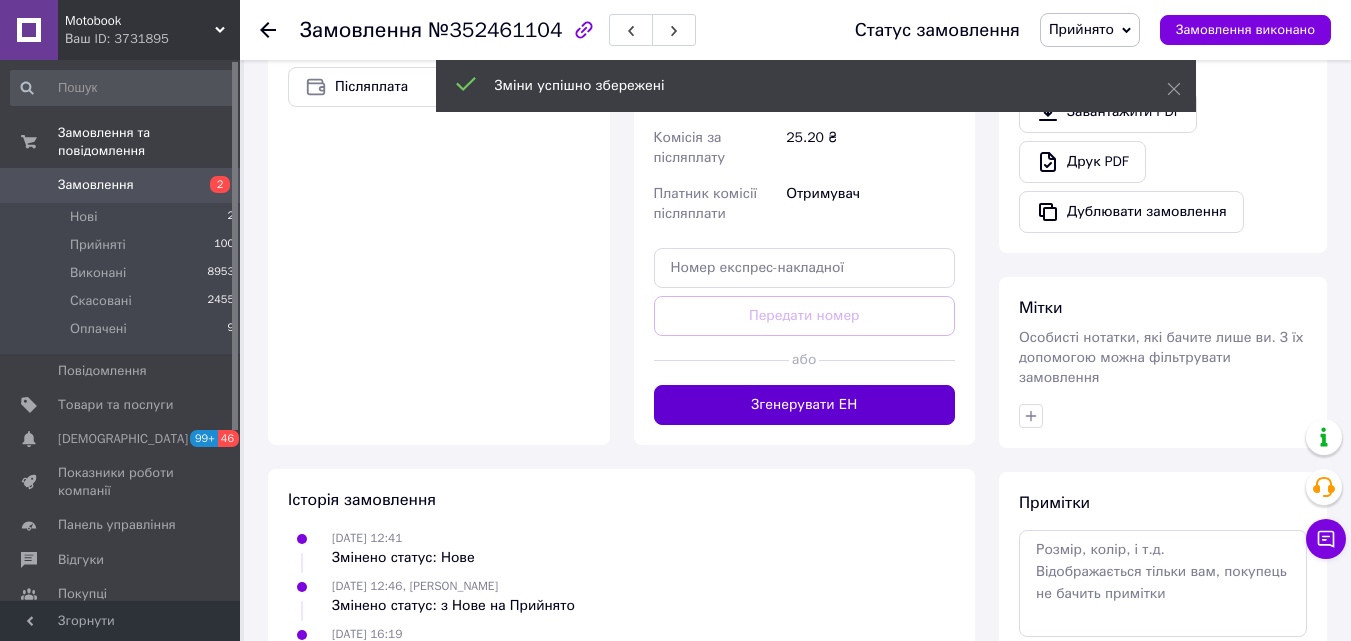 click on "Згенерувати ЕН" at bounding box center [805, 405] 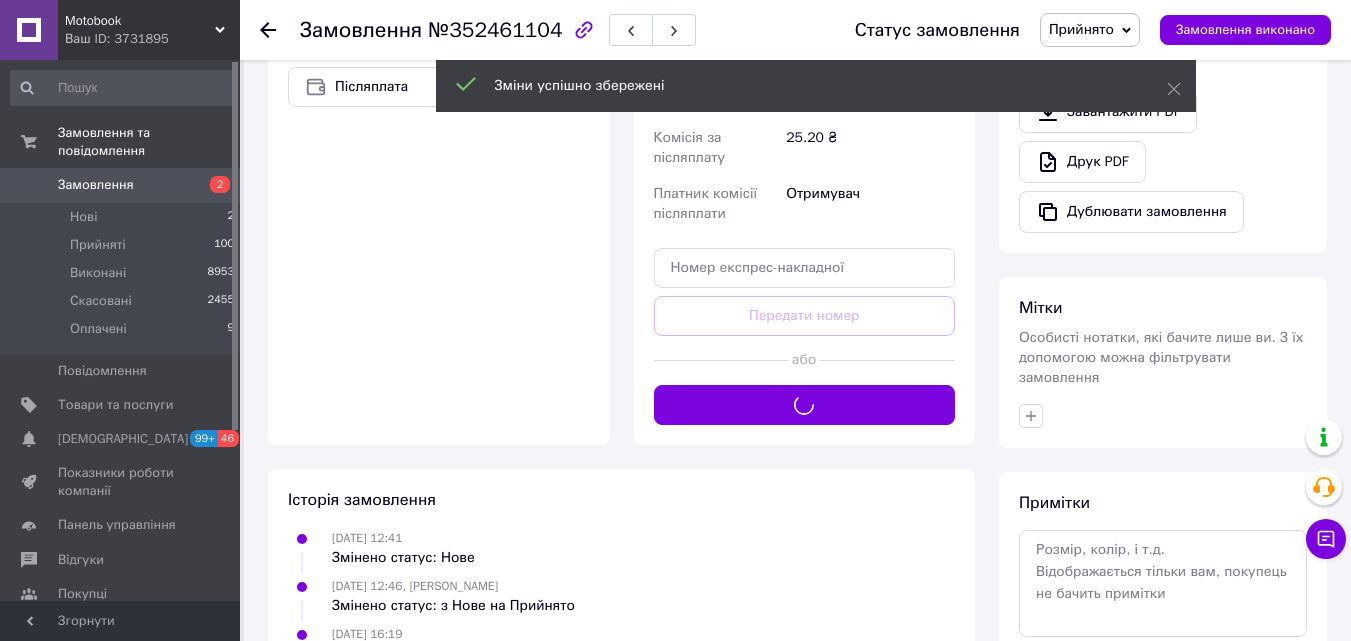 scroll, scrollTop: 394, scrollLeft: 0, axis: vertical 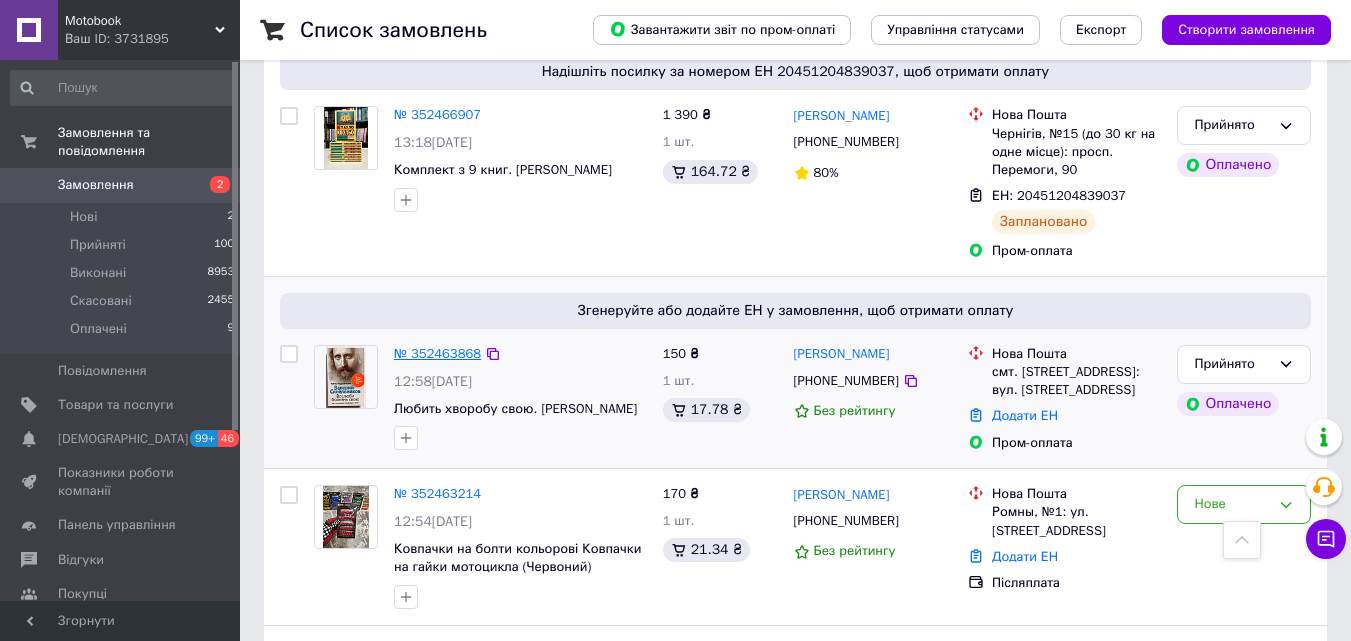 click on "№ 352463868" at bounding box center [437, 353] 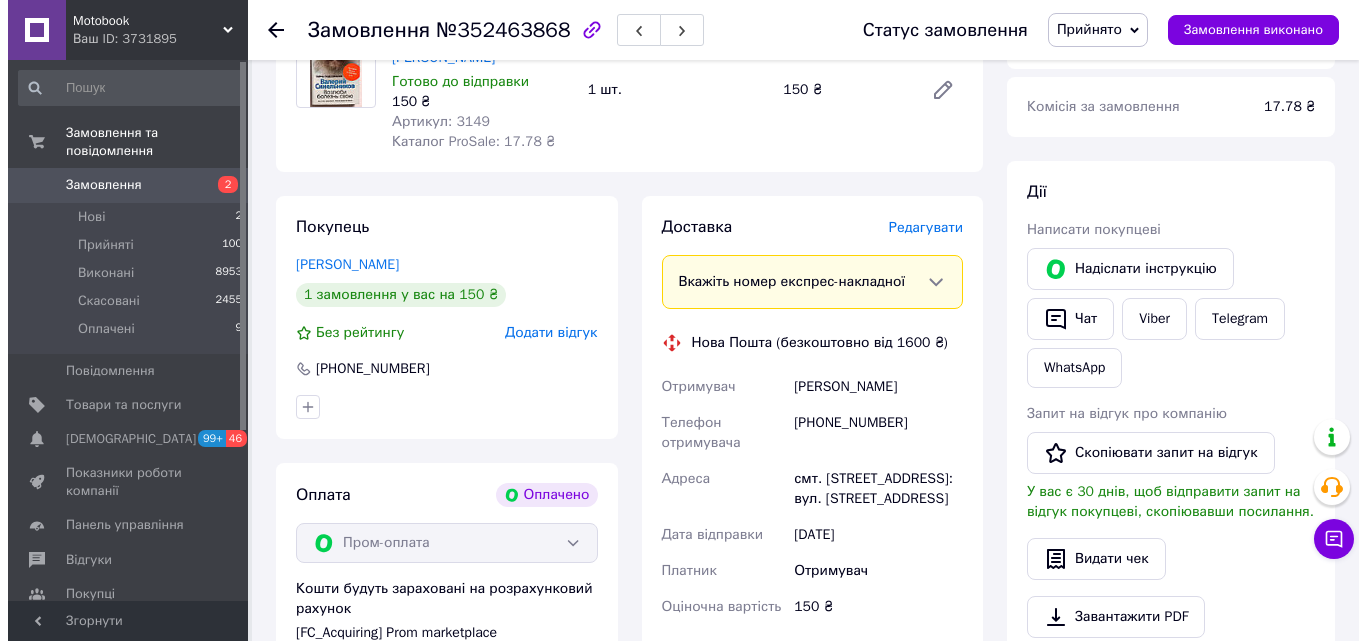 scroll, scrollTop: 700, scrollLeft: 0, axis: vertical 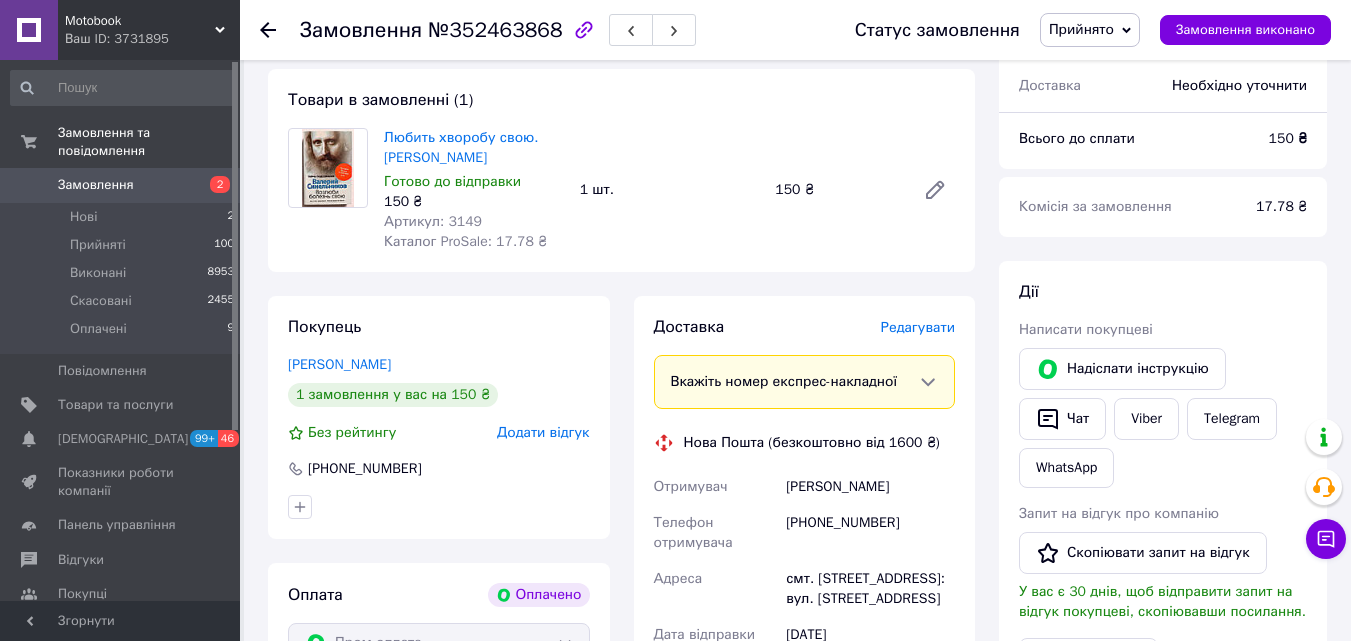 click on "Редагувати" at bounding box center [918, 327] 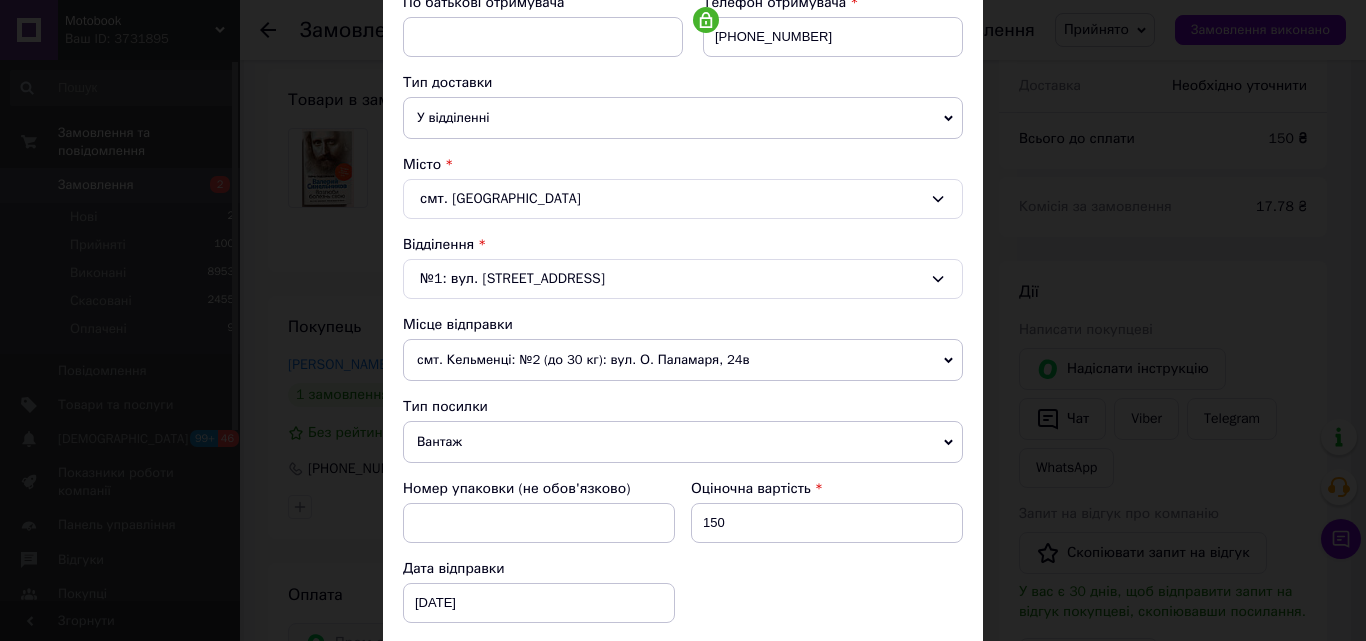 click on "Вантаж" at bounding box center [683, 442] 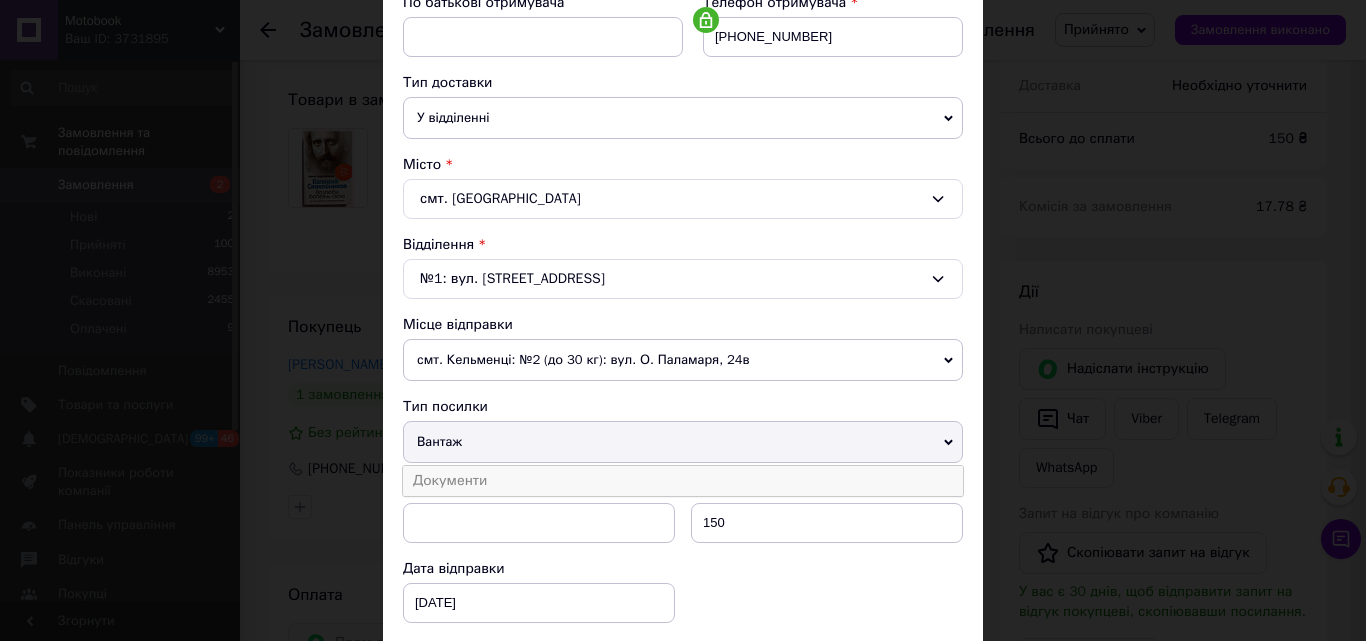 click on "Документи" at bounding box center [683, 481] 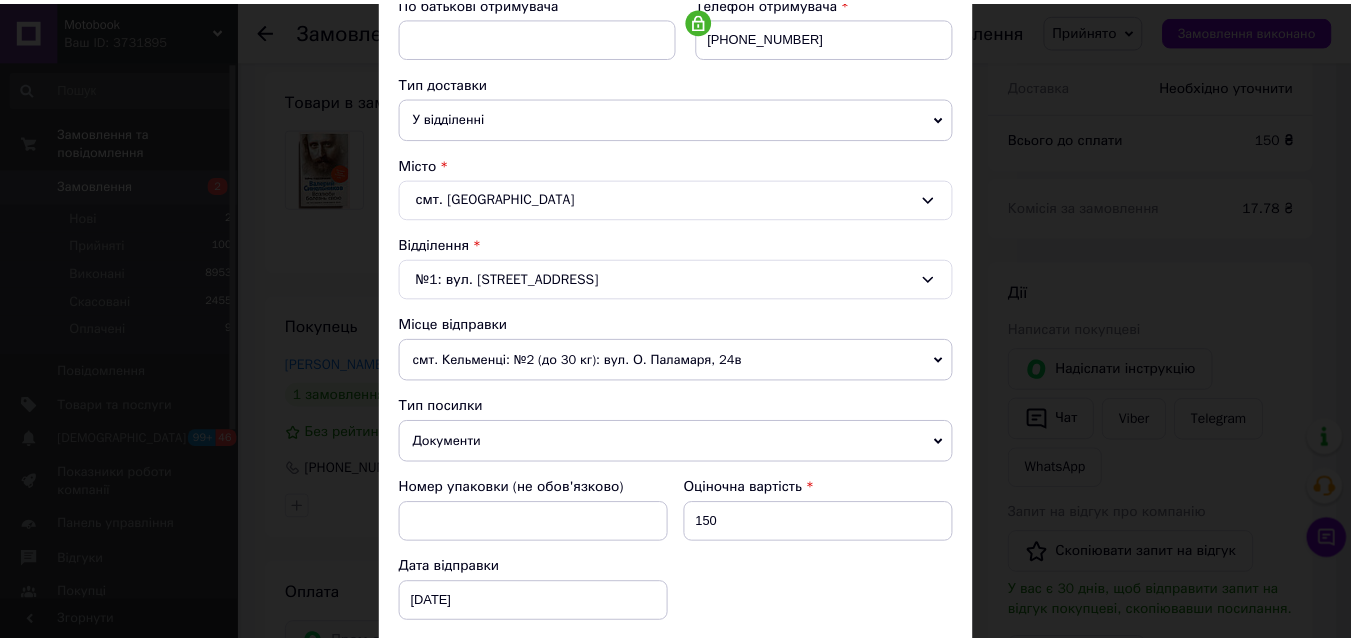 scroll, scrollTop: 707, scrollLeft: 0, axis: vertical 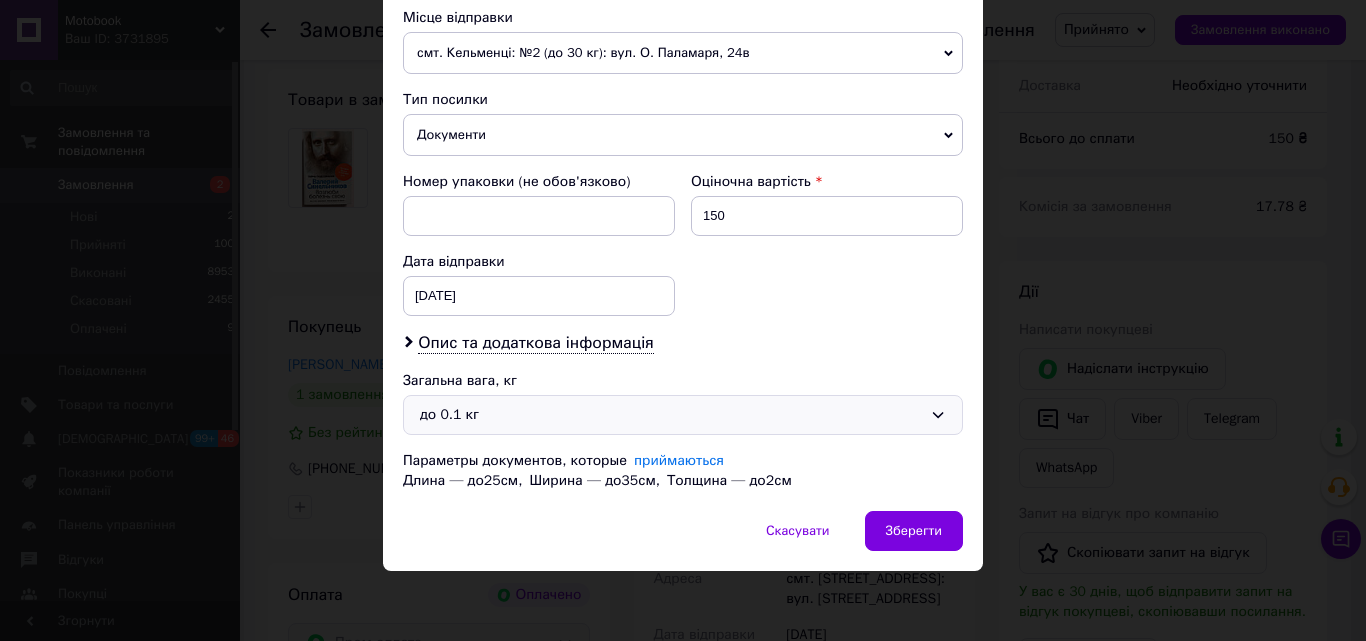 click on "до 0.1 кг" at bounding box center [683, 415] 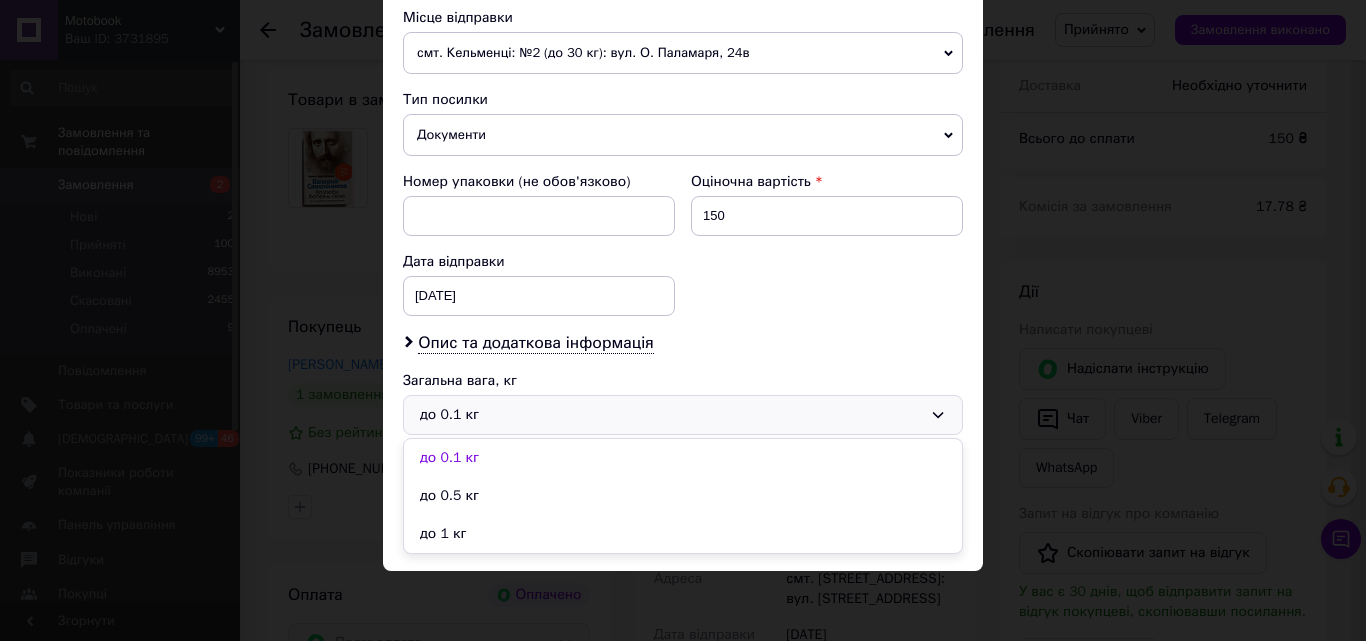 drag, startPoint x: 461, startPoint y: 530, endPoint x: 706, endPoint y: 547, distance: 245.58908 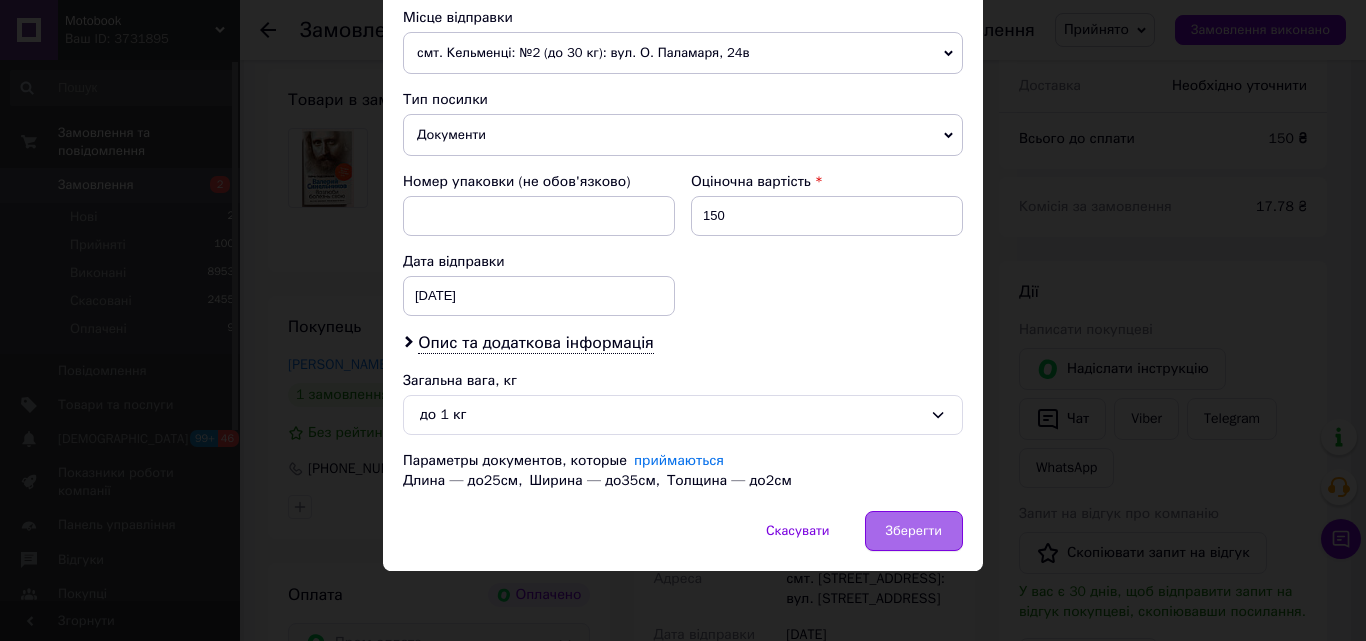 click on "Зберегти" at bounding box center [914, 531] 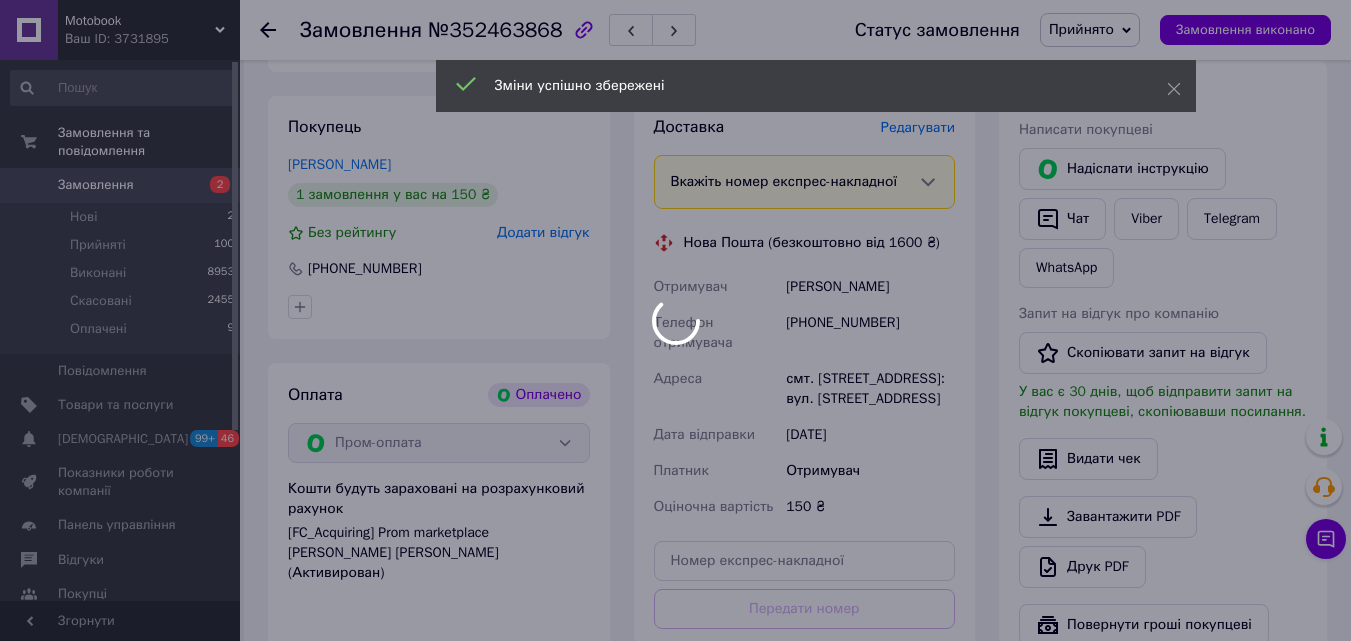 scroll, scrollTop: 1100, scrollLeft: 0, axis: vertical 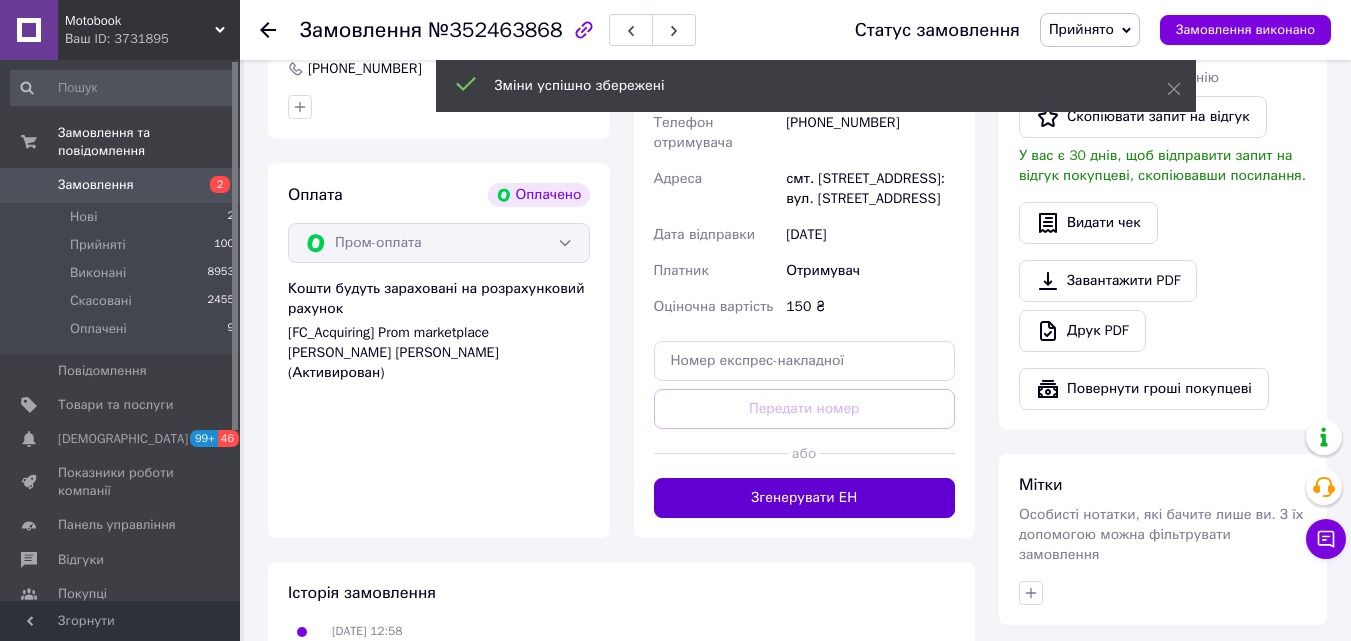 click on "Згенерувати ЕН" at bounding box center (805, 498) 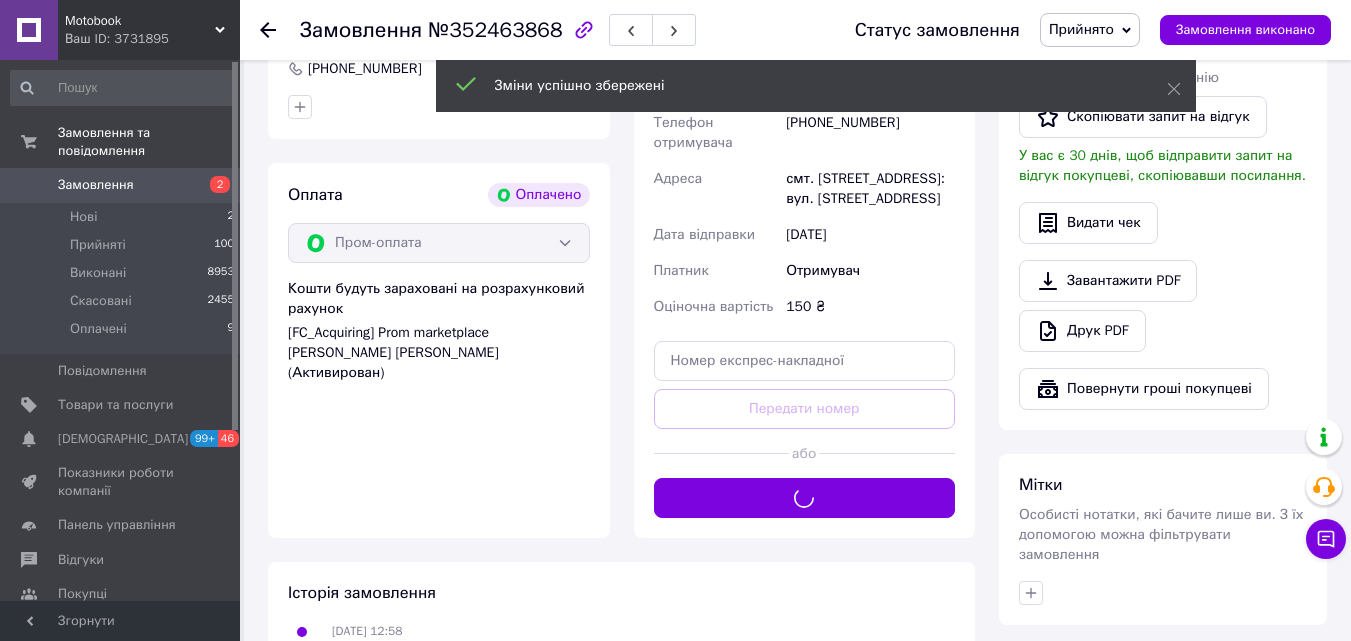 scroll, scrollTop: 900, scrollLeft: 0, axis: vertical 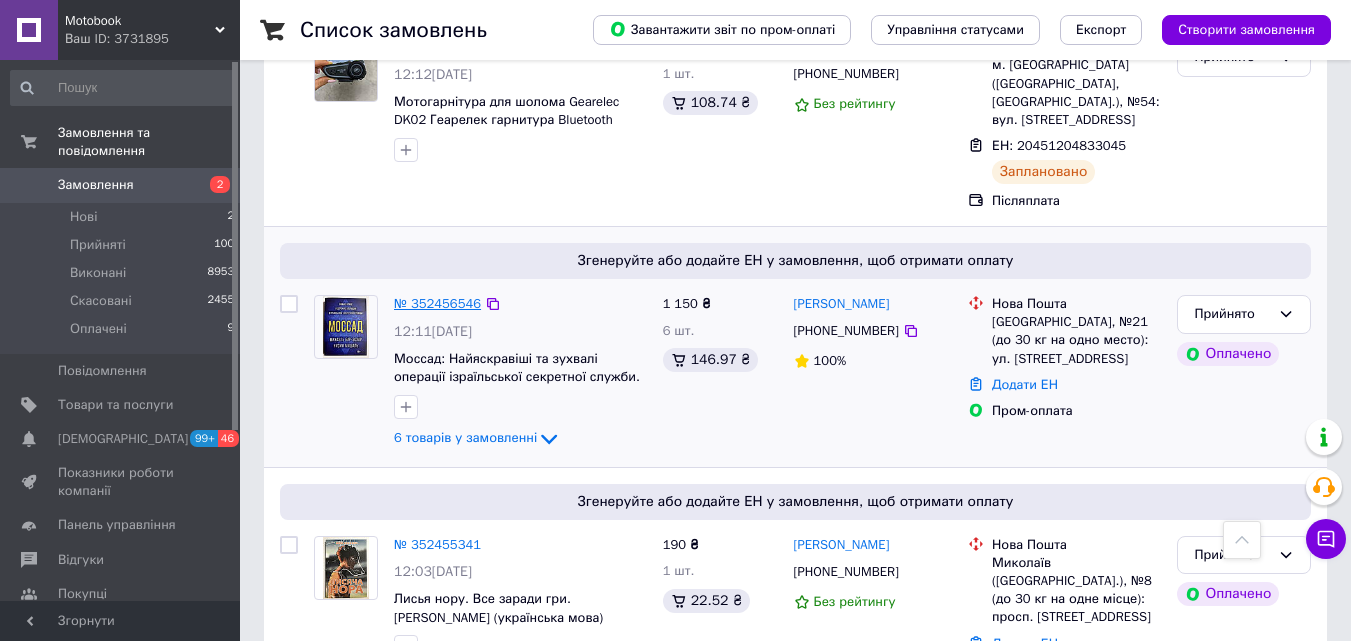click on "№ 352456546" at bounding box center [437, 303] 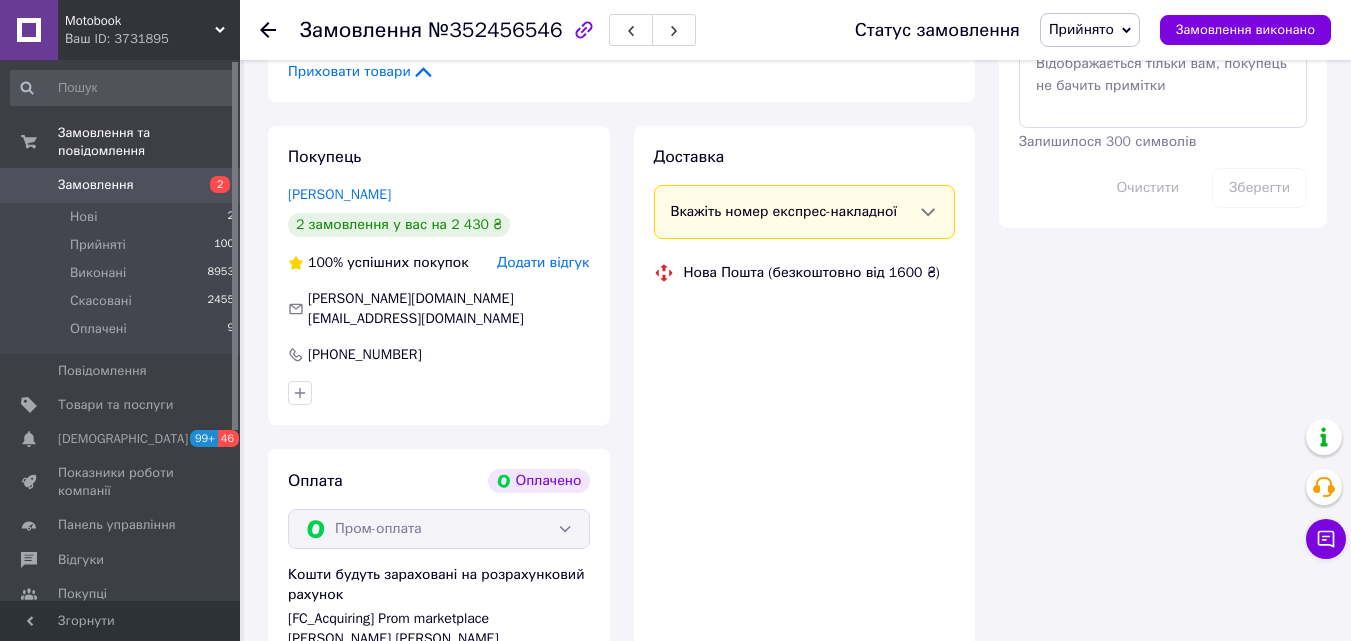 scroll, scrollTop: 1800, scrollLeft: 0, axis: vertical 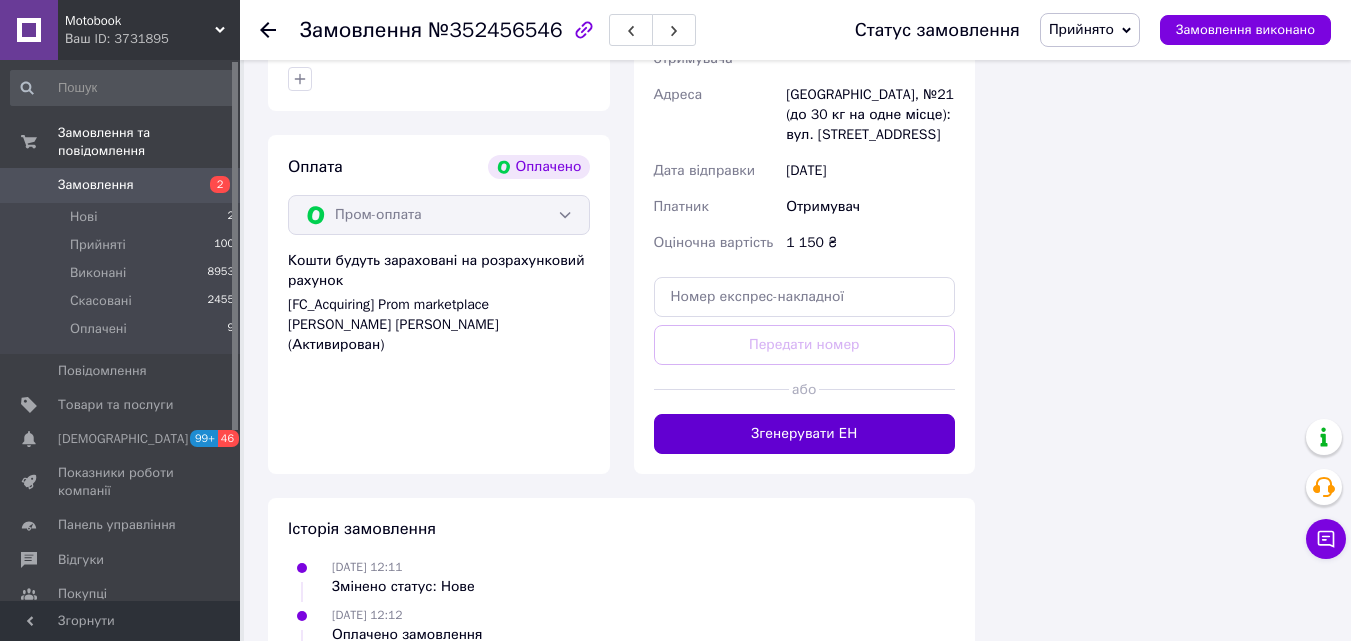 click on "Згенерувати ЕН" at bounding box center (805, 434) 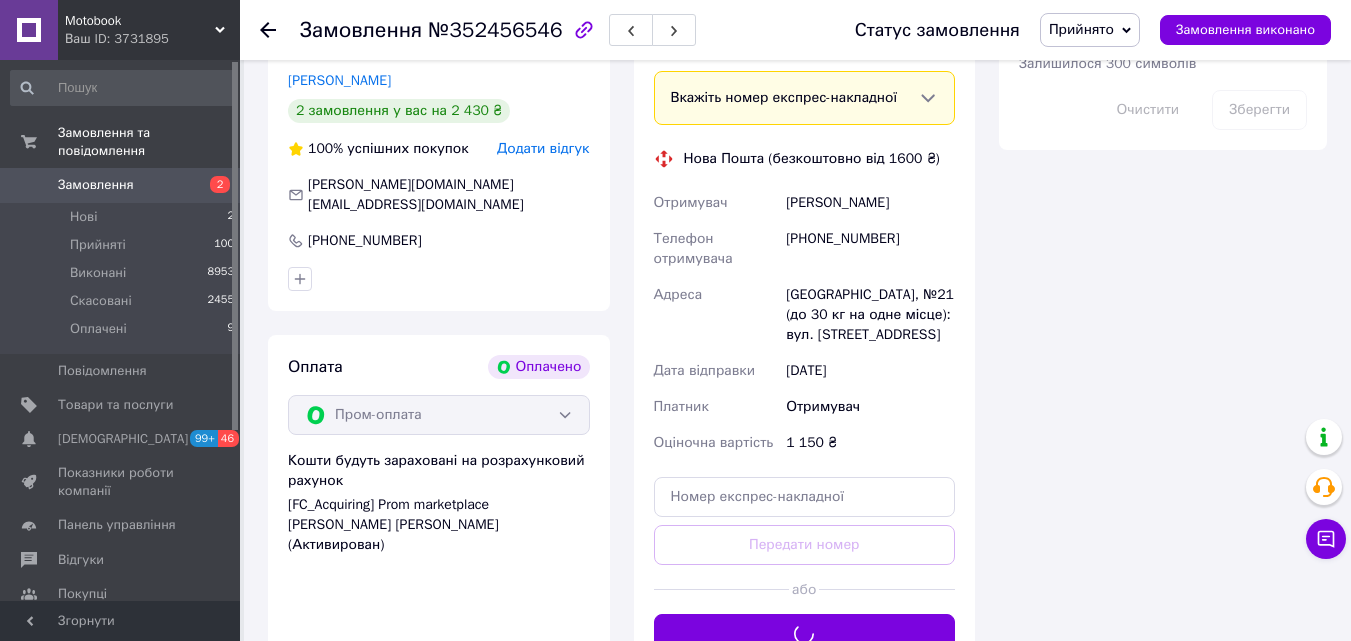scroll, scrollTop: 1800, scrollLeft: 0, axis: vertical 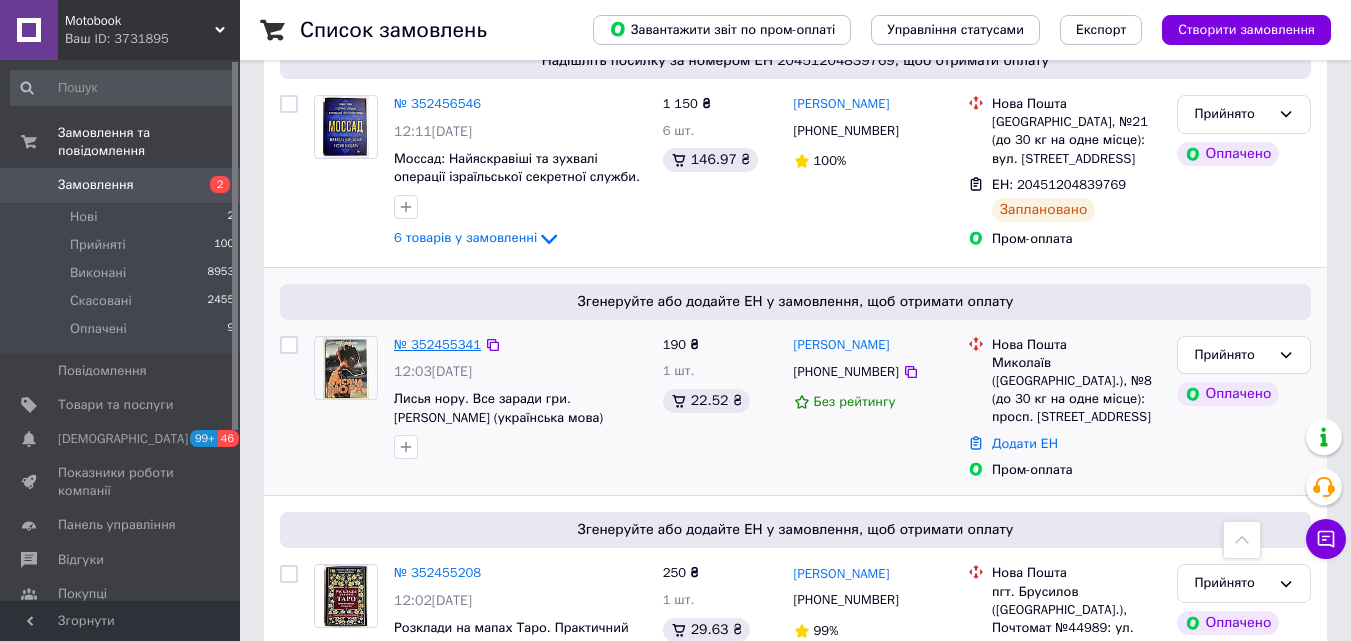 click on "№ 352455341" at bounding box center [437, 344] 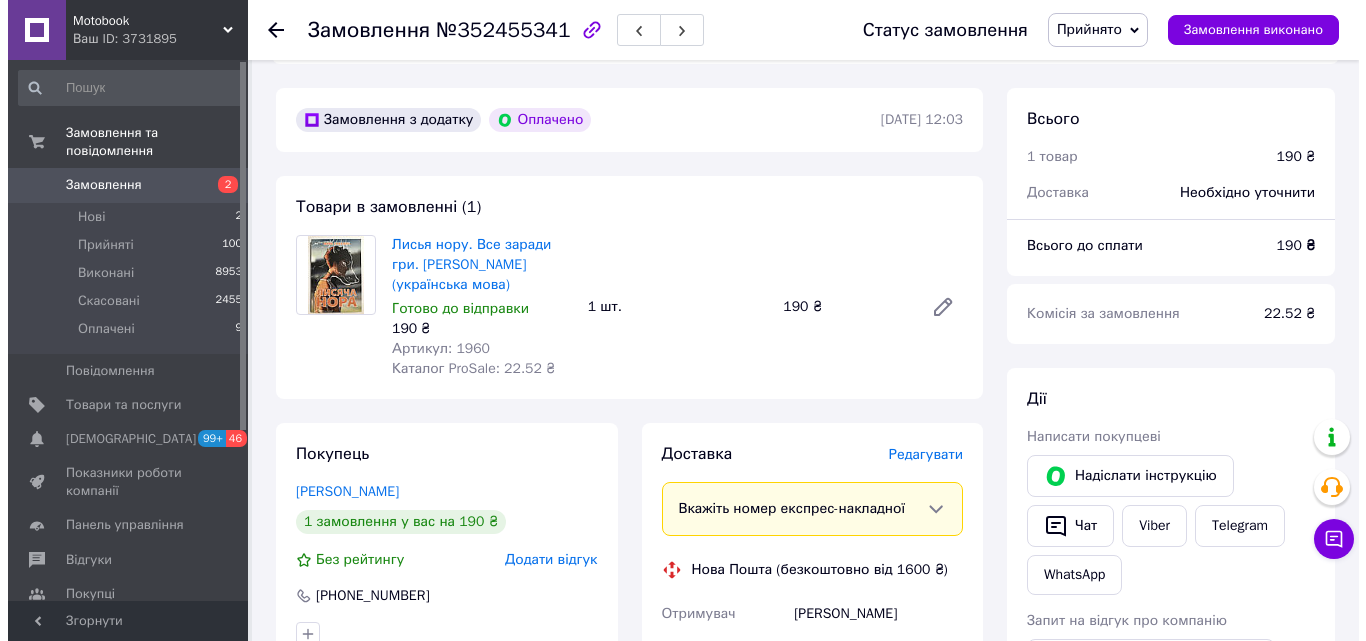 scroll, scrollTop: 793, scrollLeft: 0, axis: vertical 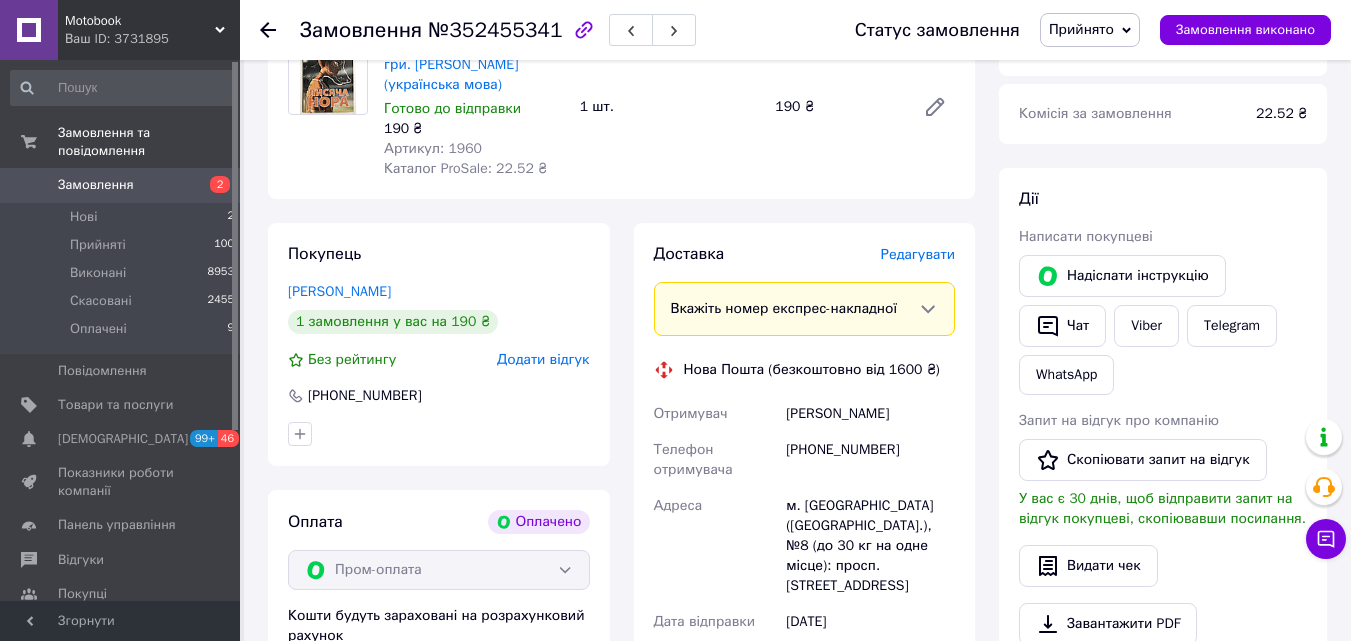 click on "Редагувати" at bounding box center [918, 254] 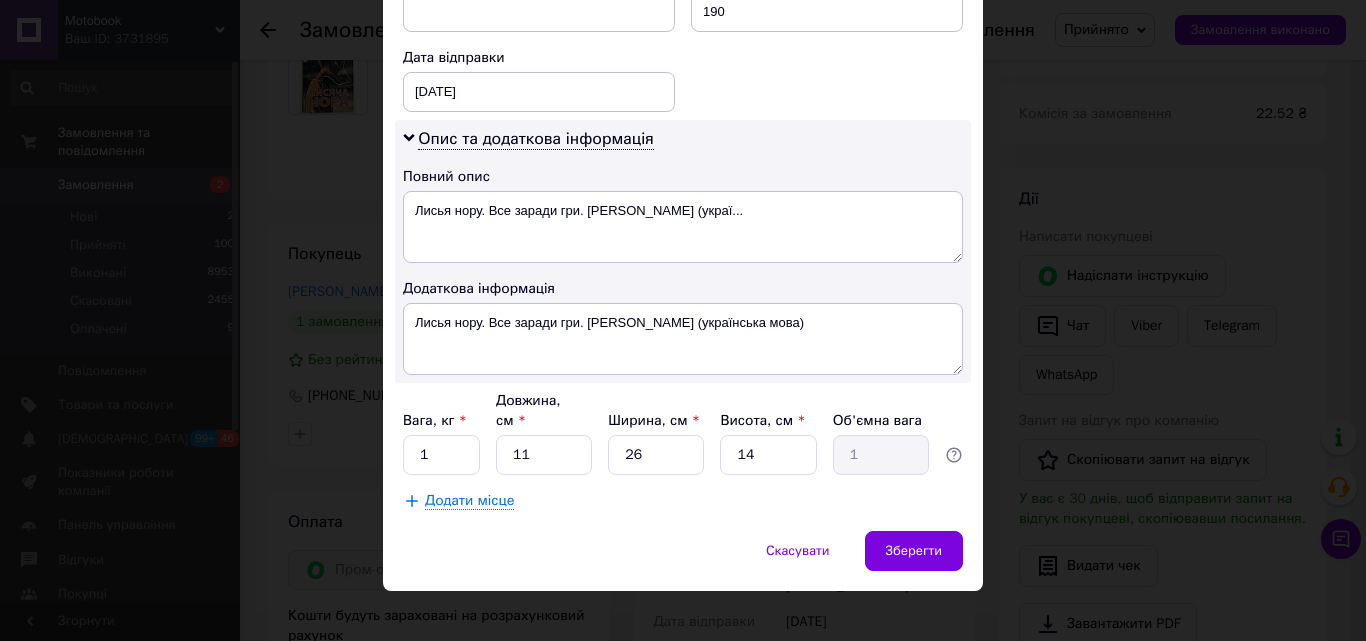 scroll, scrollTop: 611, scrollLeft: 0, axis: vertical 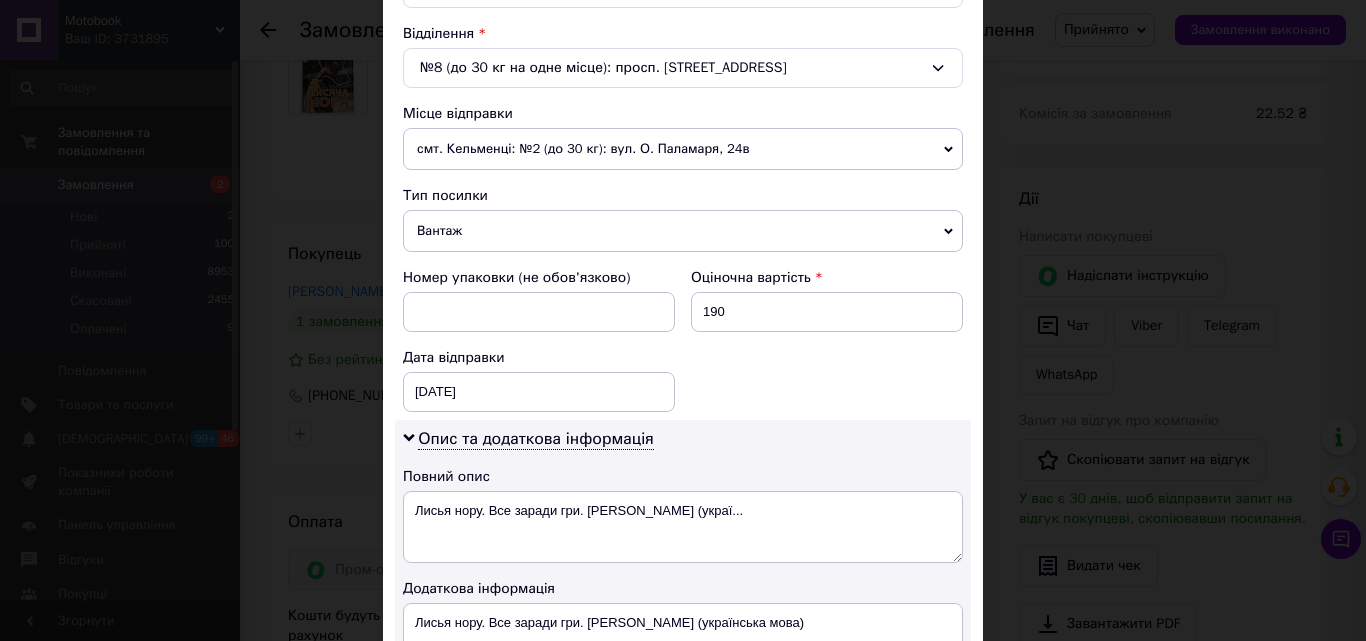 click on "Вантаж" at bounding box center [683, 231] 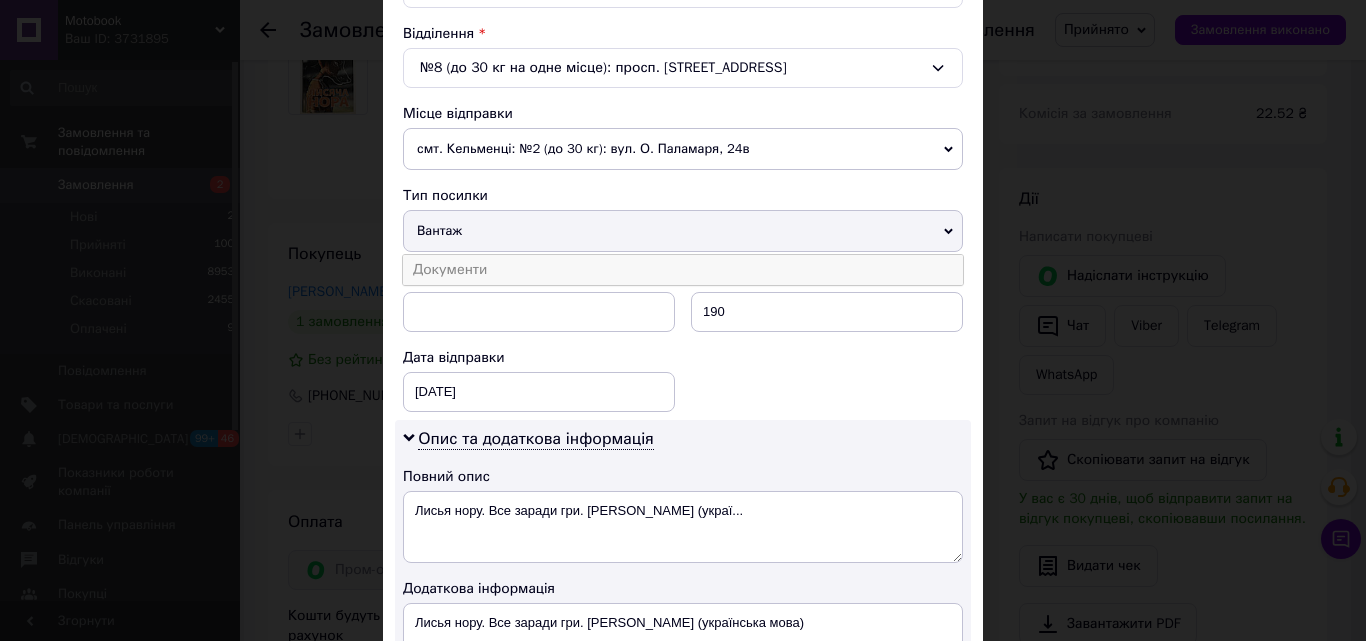 click on "Документи" at bounding box center [683, 270] 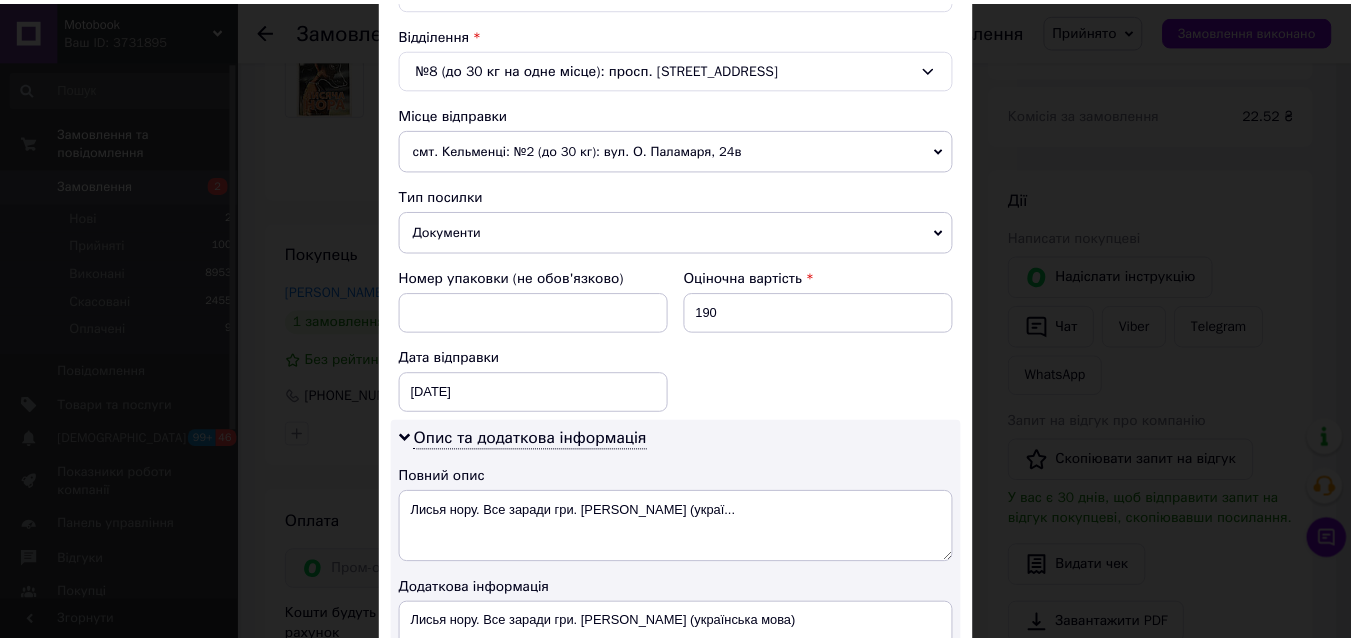 scroll, scrollTop: 931, scrollLeft: 0, axis: vertical 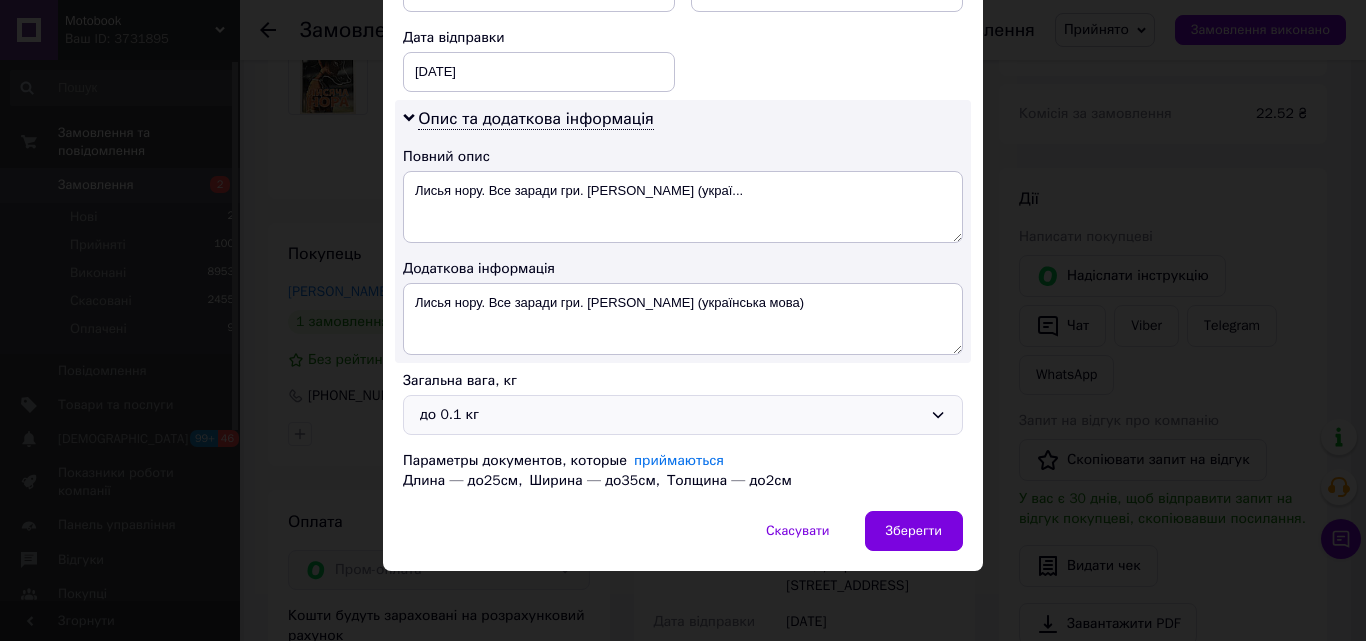 click on "до 0.1 кг" at bounding box center [683, 415] 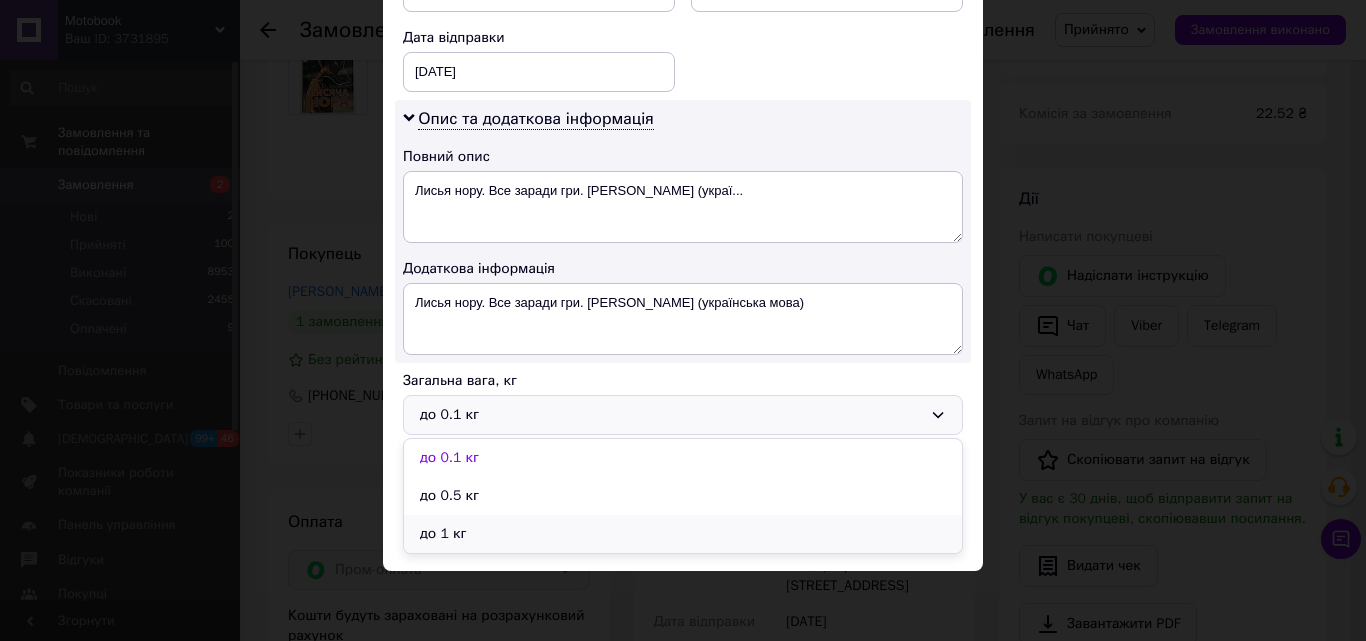 click on "до 1 кг" at bounding box center (683, 534) 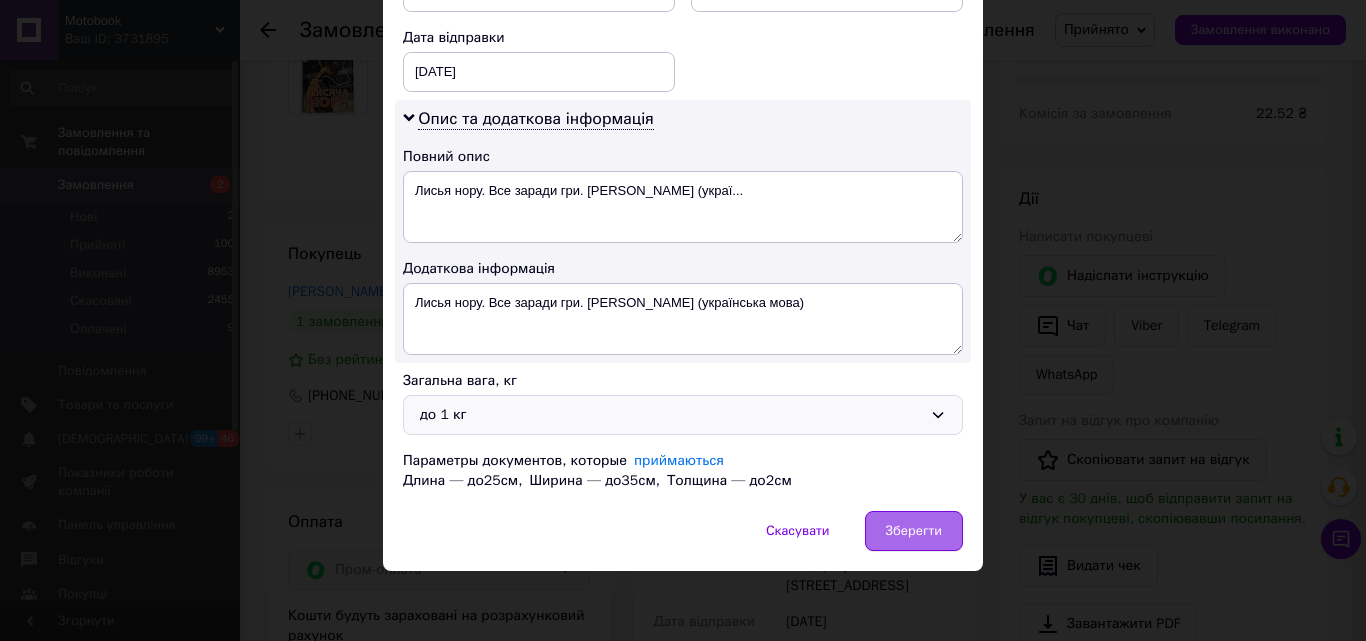 click on "Зберегти" at bounding box center (914, 531) 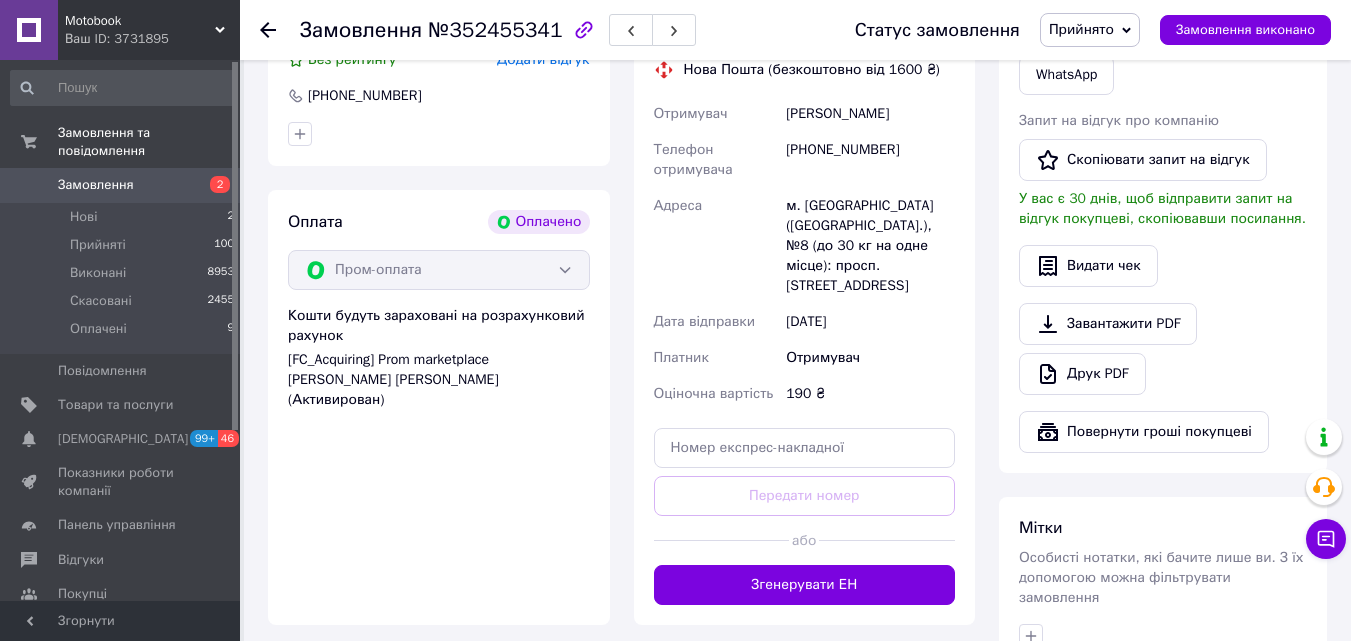 click on "Згенерувати ЕН" at bounding box center [805, 585] 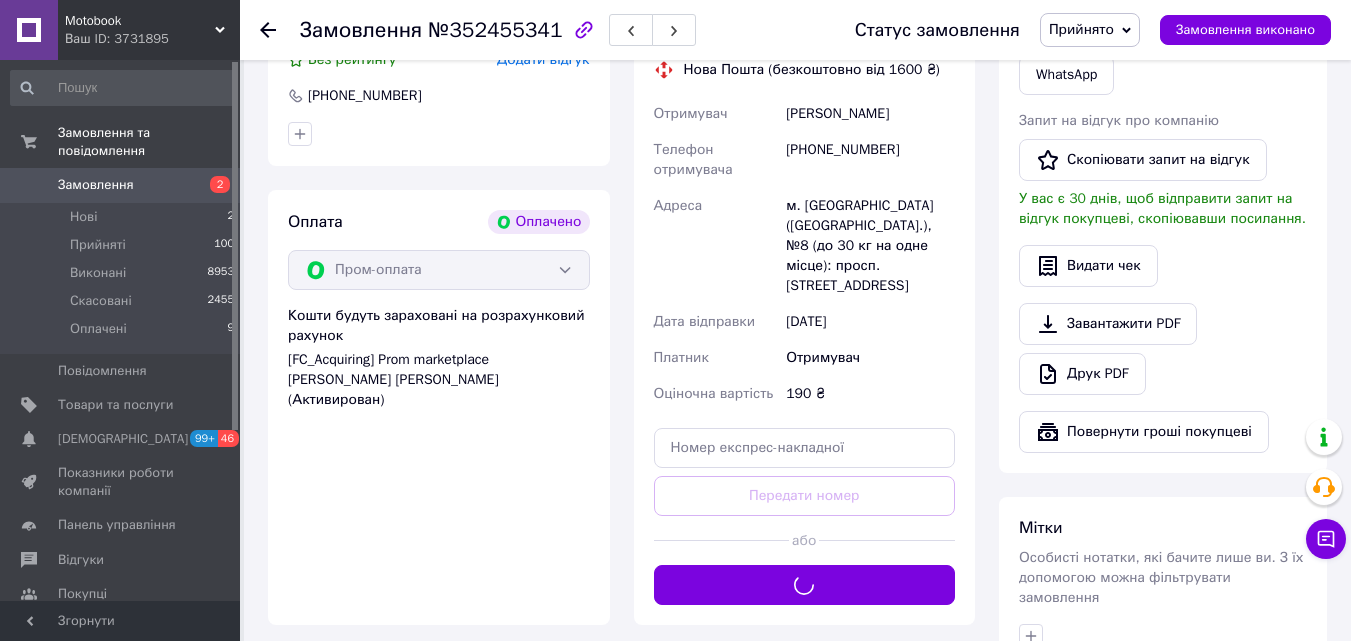 scroll, scrollTop: 893, scrollLeft: 0, axis: vertical 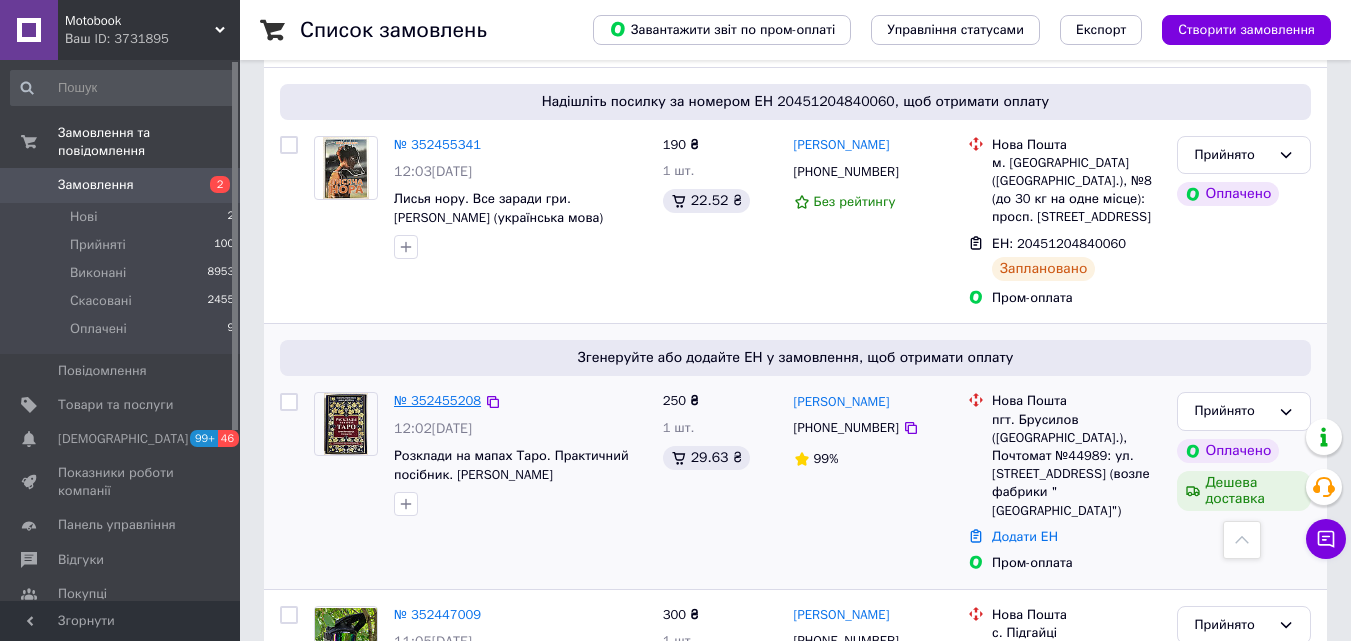 click on "№ 352455208" at bounding box center [437, 400] 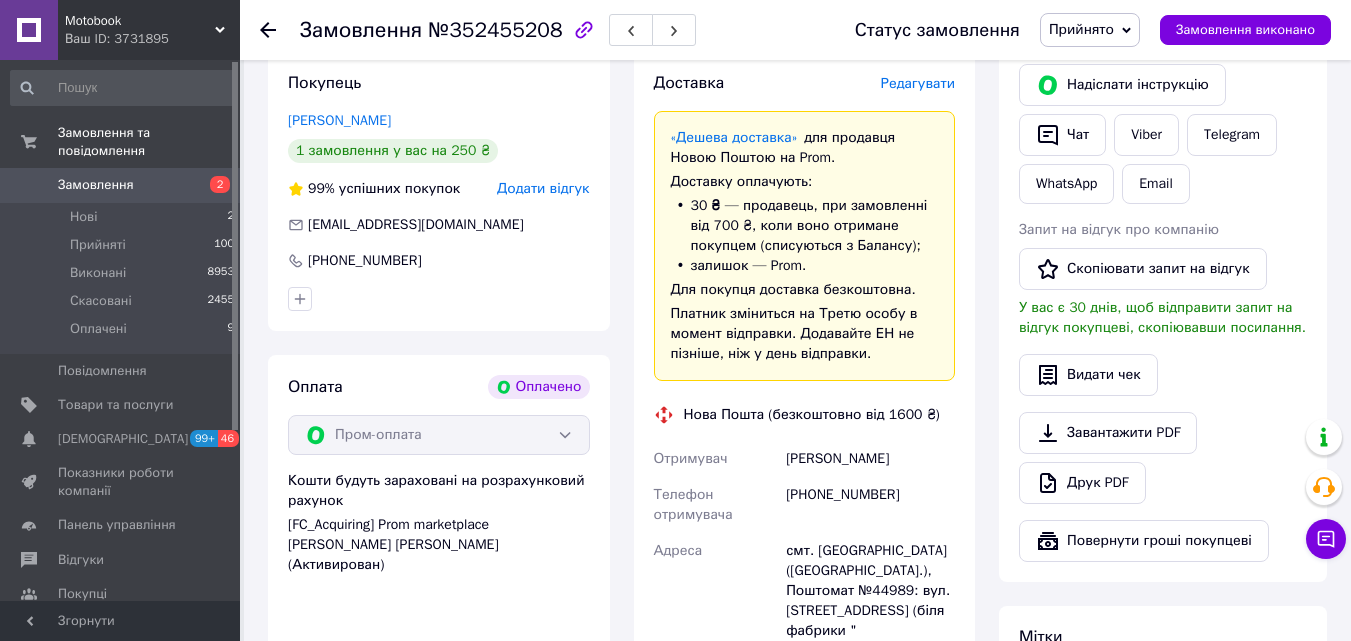 scroll, scrollTop: 784, scrollLeft: 0, axis: vertical 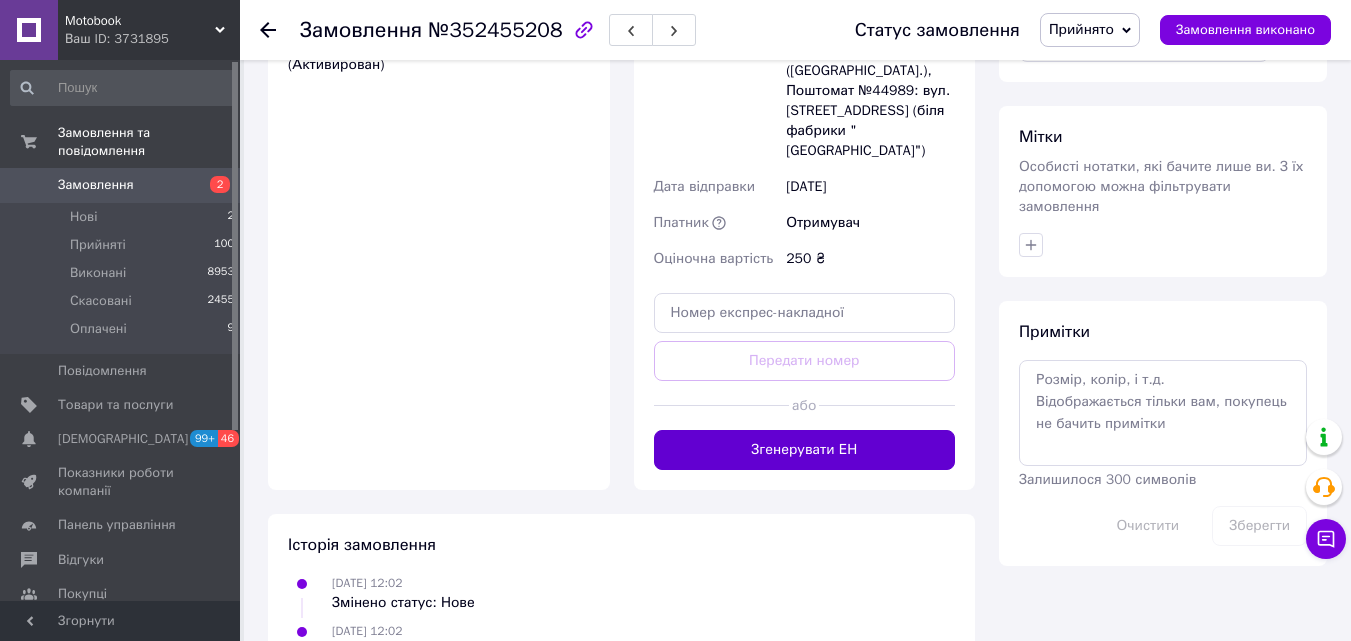 click on "Згенерувати ЕН" at bounding box center (805, 450) 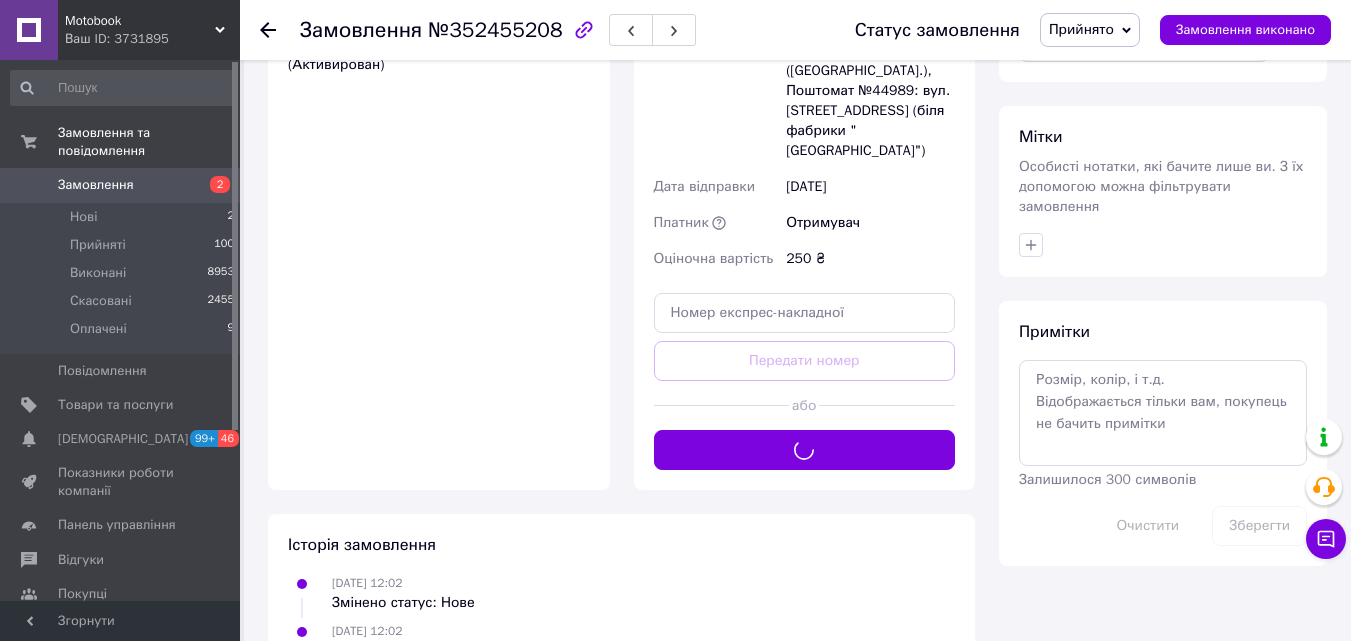 scroll, scrollTop: 1184, scrollLeft: 0, axis: vertical 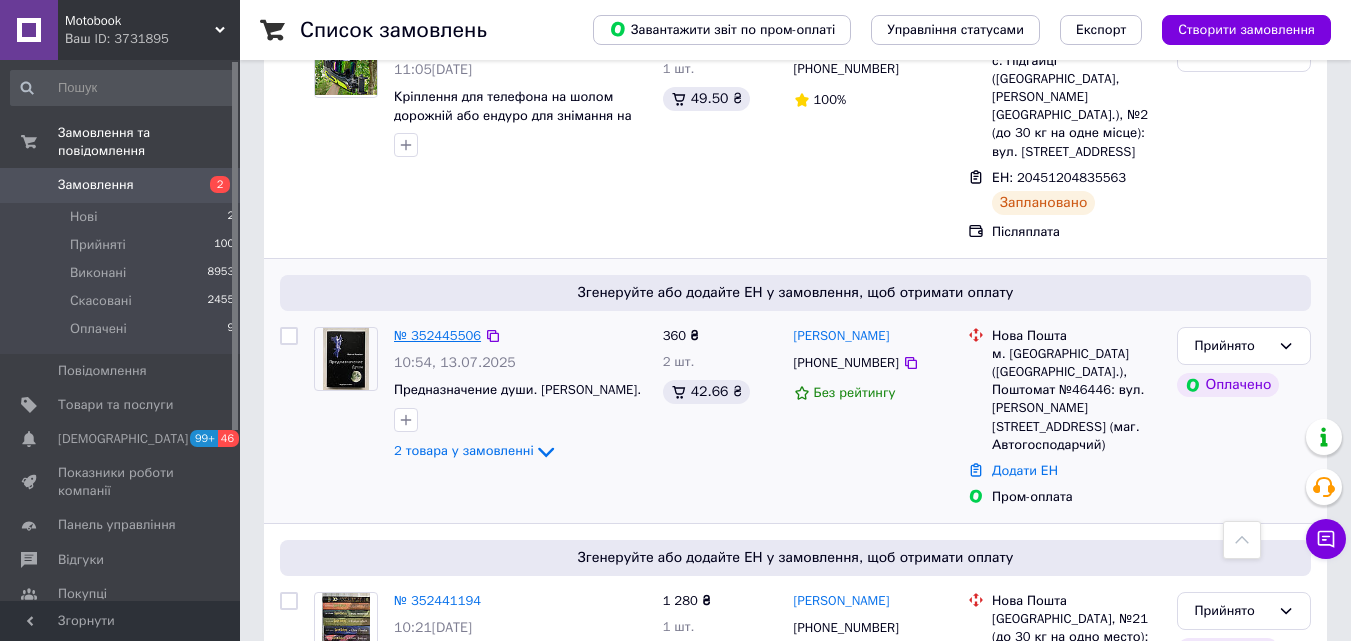 click on "№ 352445506" at bounding box center [437, 335] 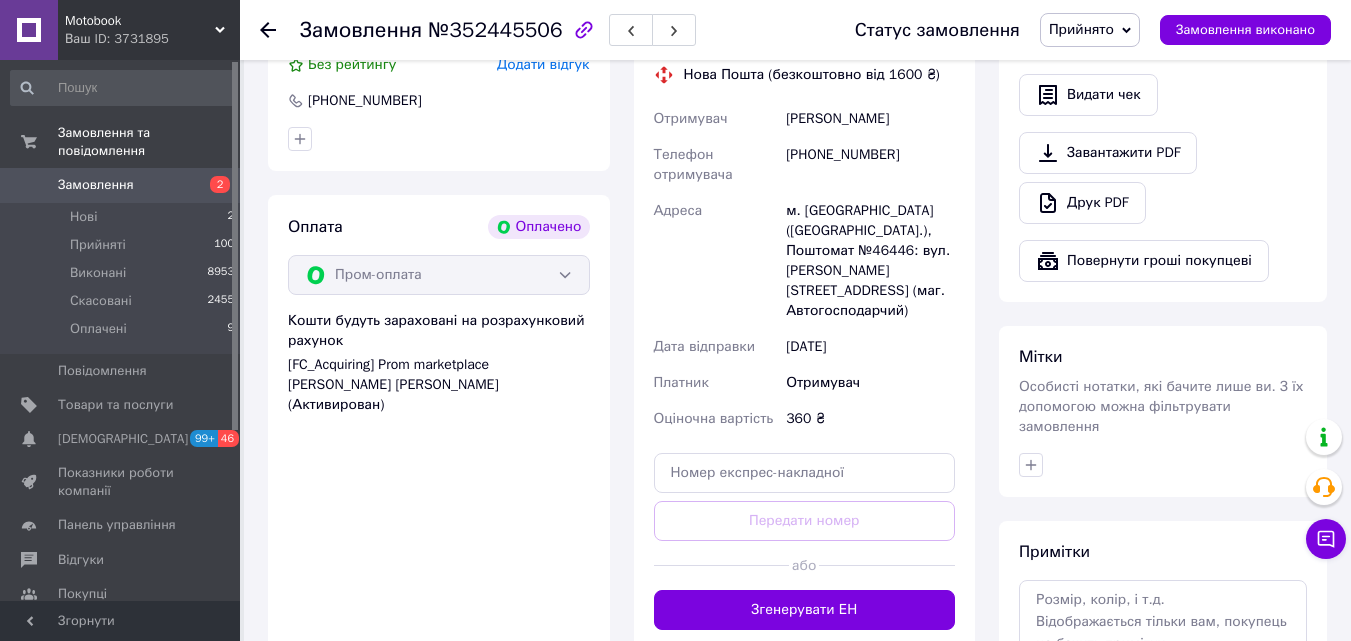 scroll, scrollTop: 1064, scrollLeft: 0, axis: vertical 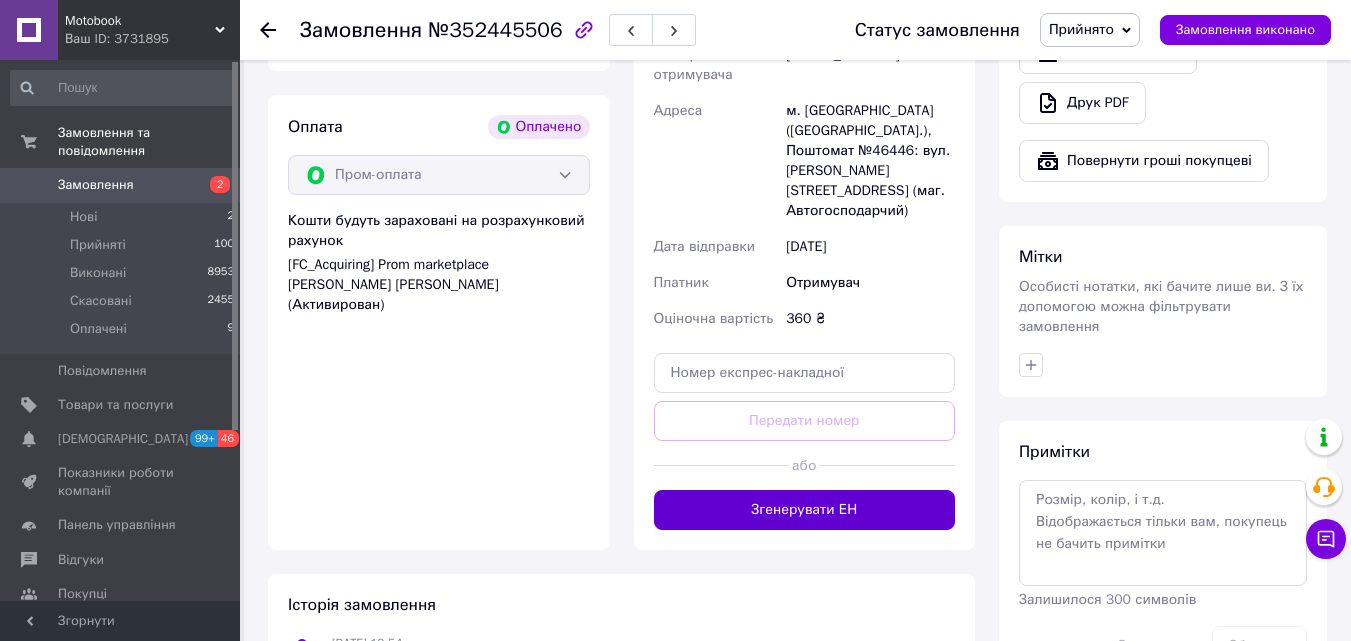 click on "Згенерувати ЕН" at bounding box center [805, 510] 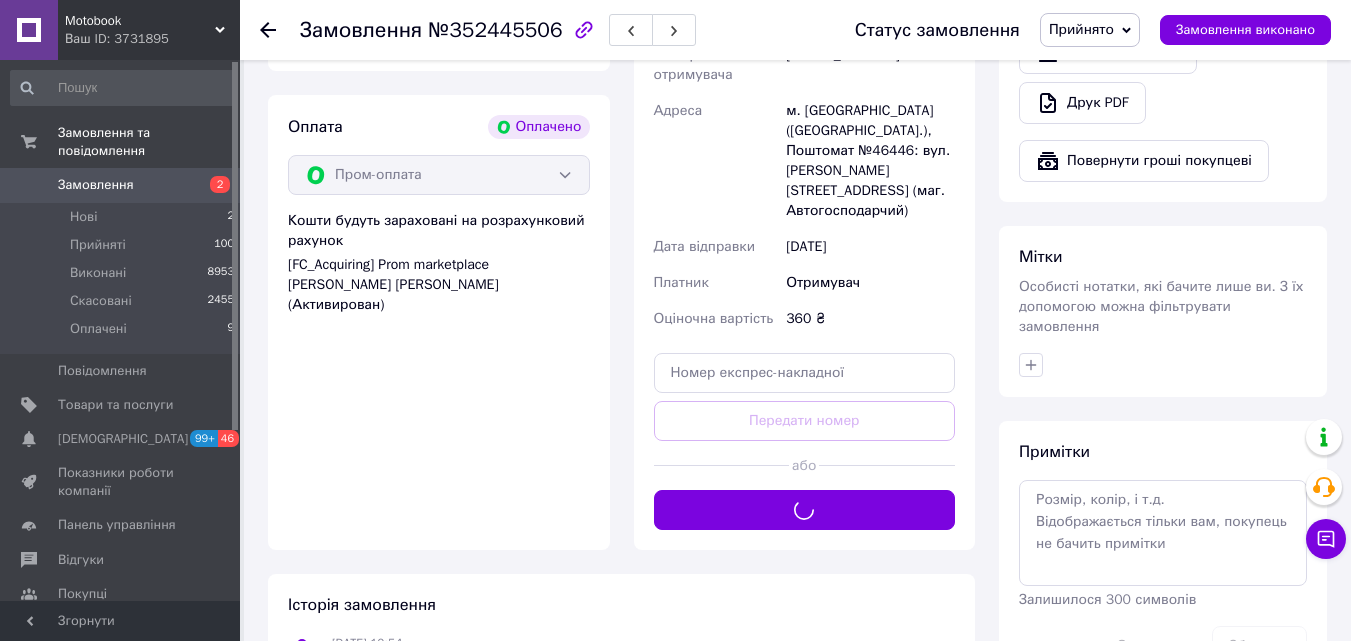 scroll, scrollTop: 1164, scrollLeft: 0, axis: vertical 